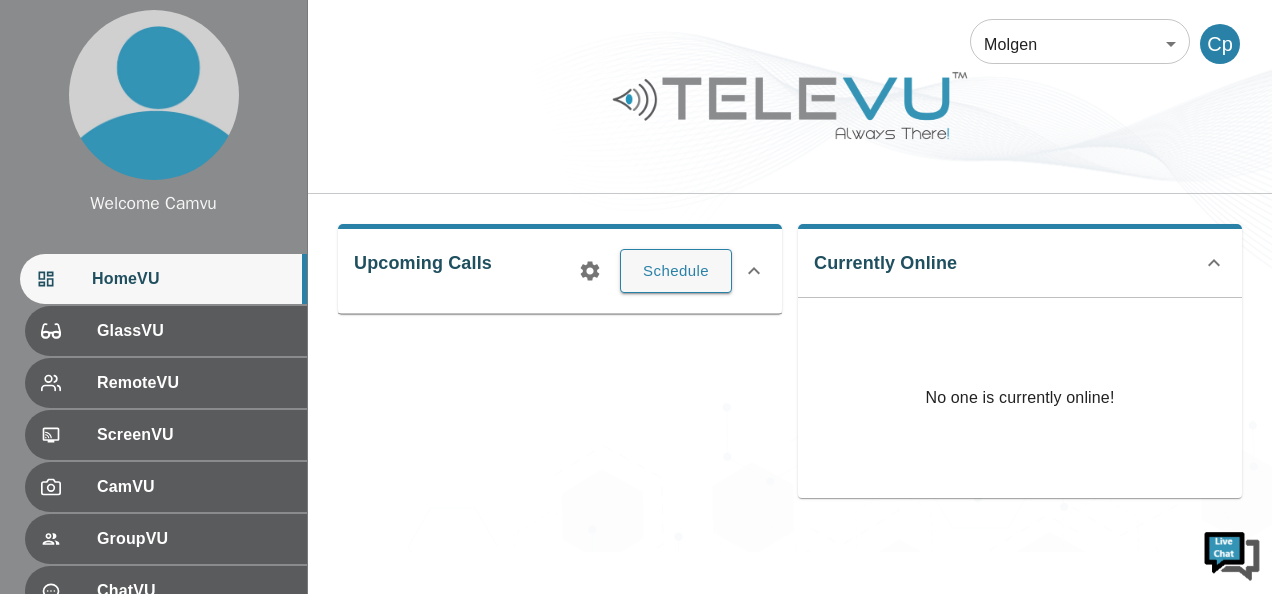 scroll, scrollTop: 0, scrollLeft: 0, axis: both 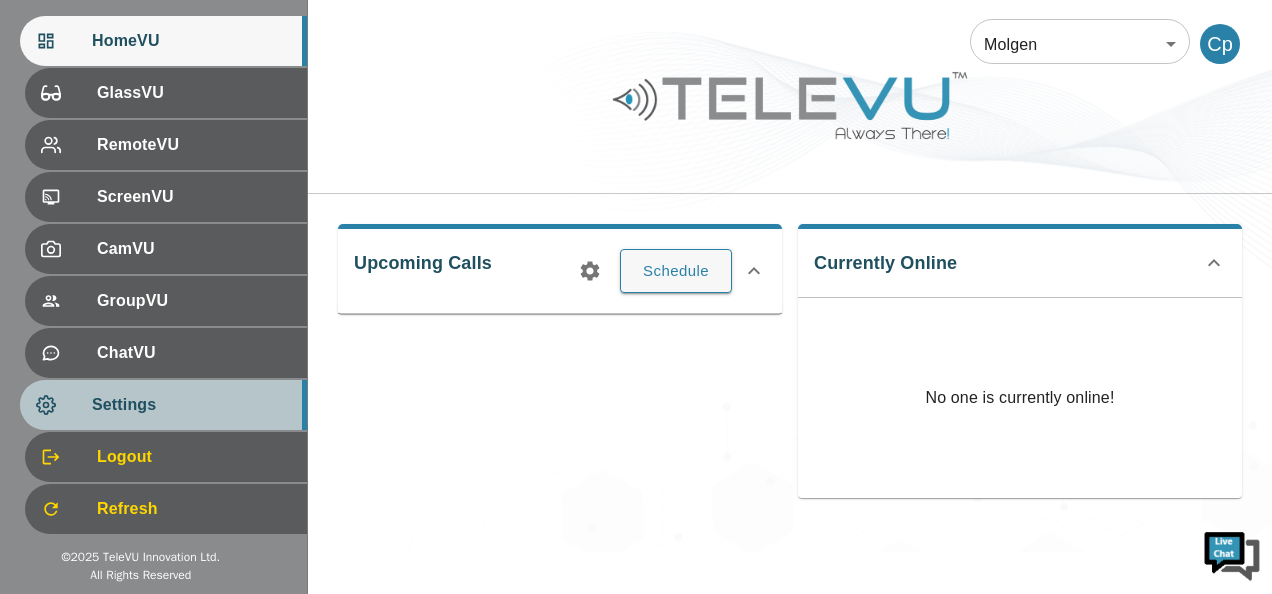 click on "Settings" at bounding box center [163, 405] 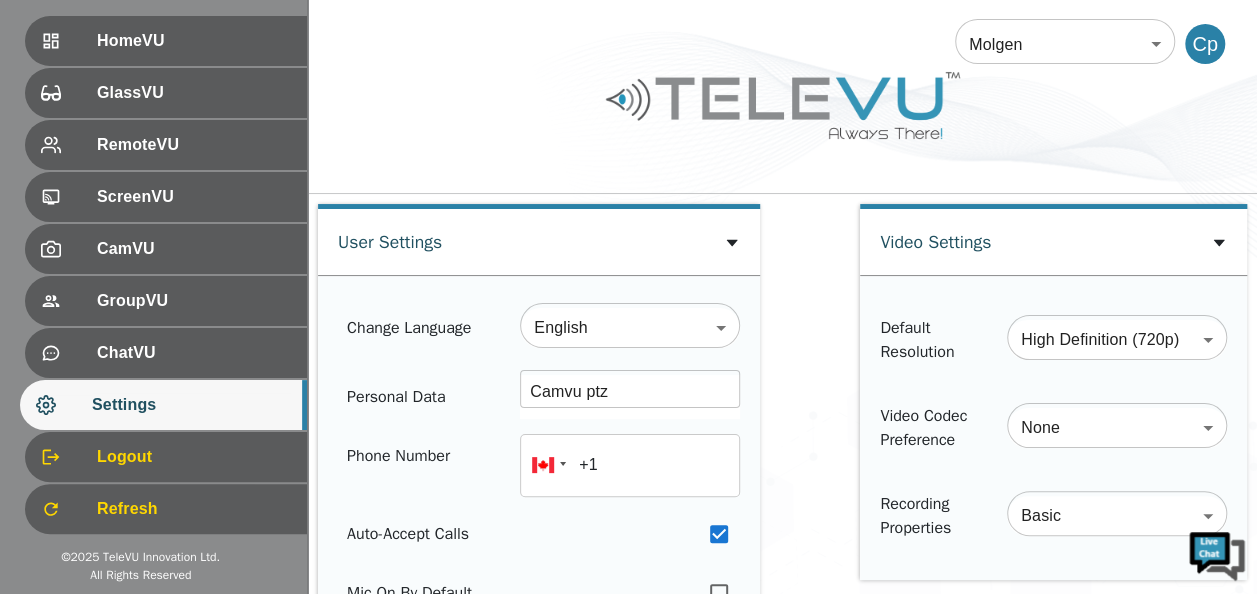 click on "Settings" at bounding box center (191, 405) 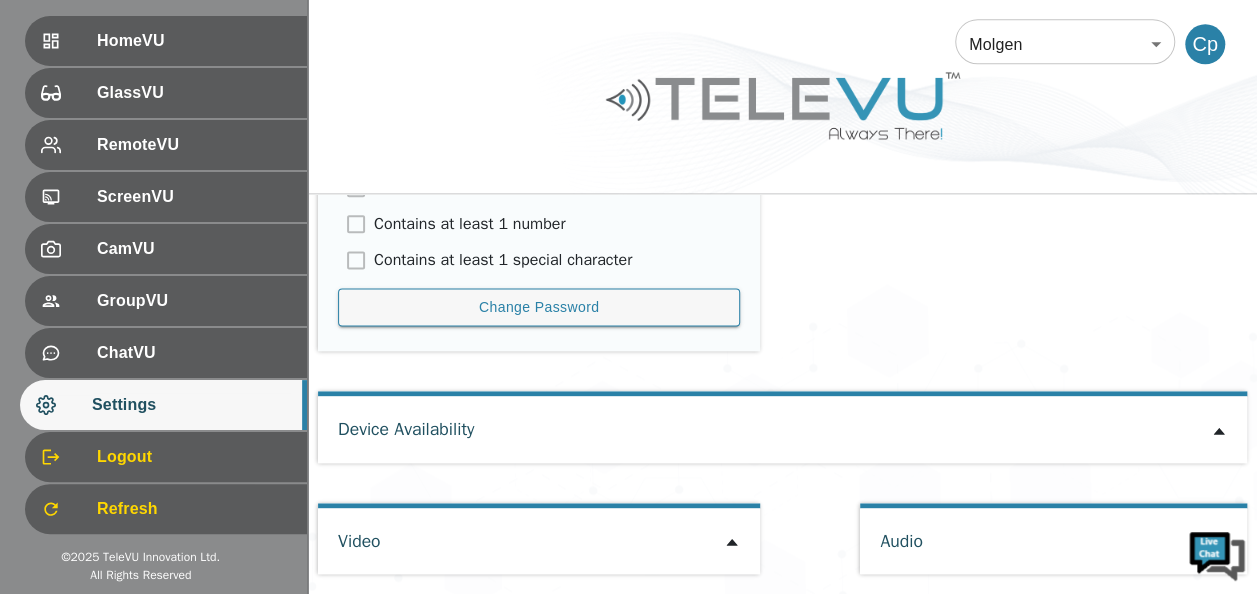 scroll, scrollTop: 1198, scrollLeft: 0, axis: vertical 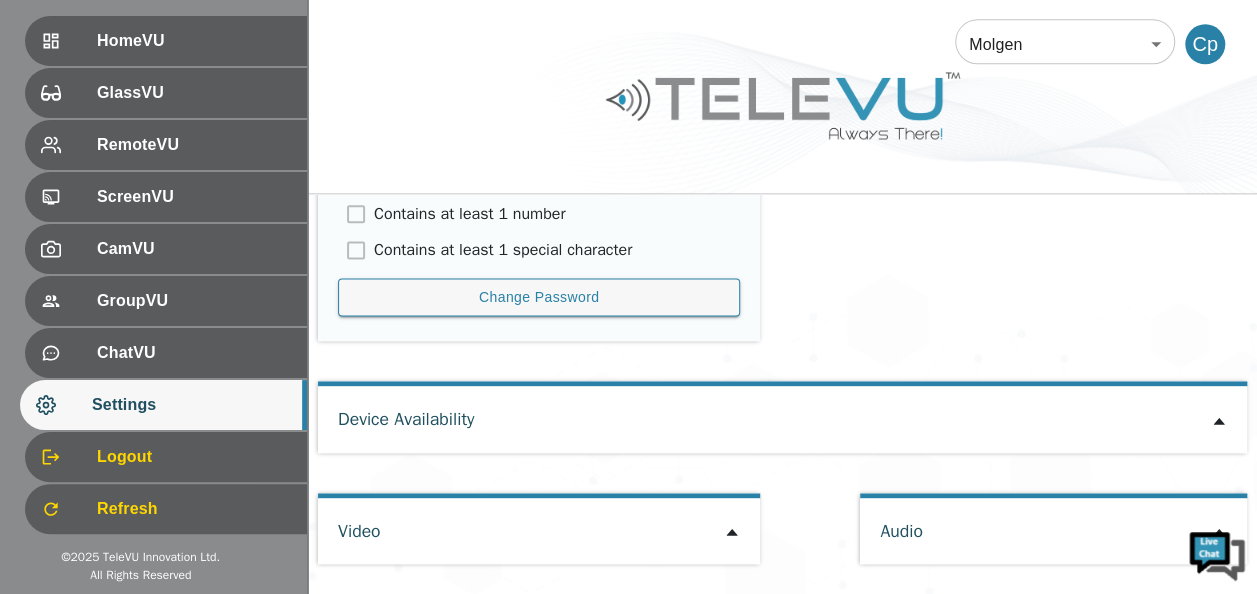 click 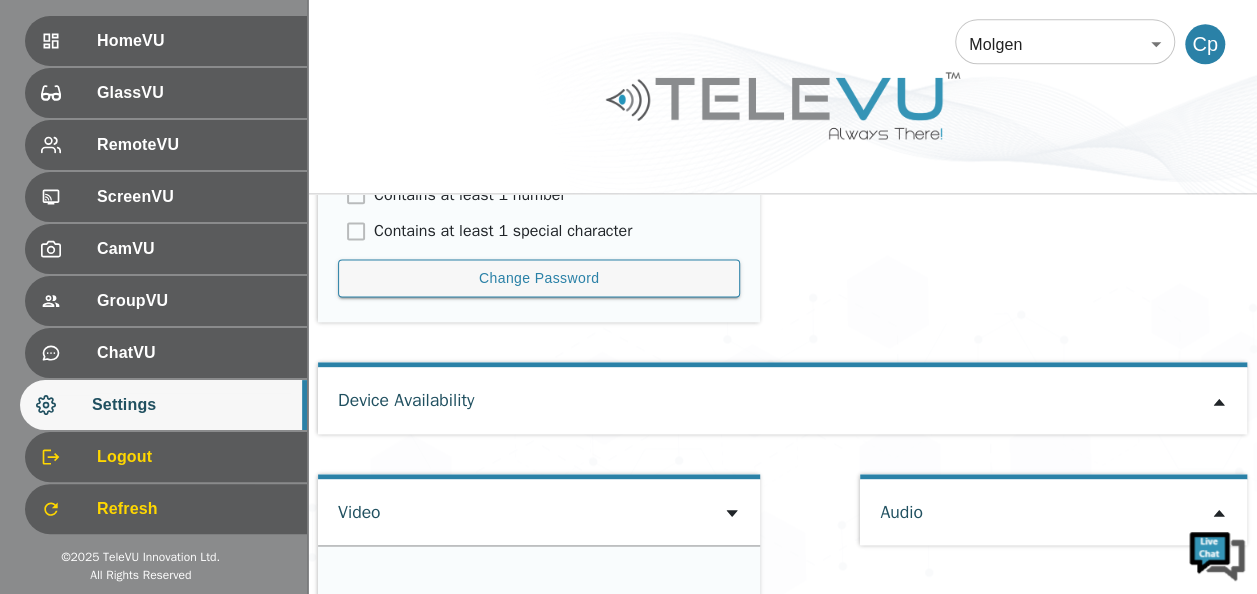 type on "[HASH]" 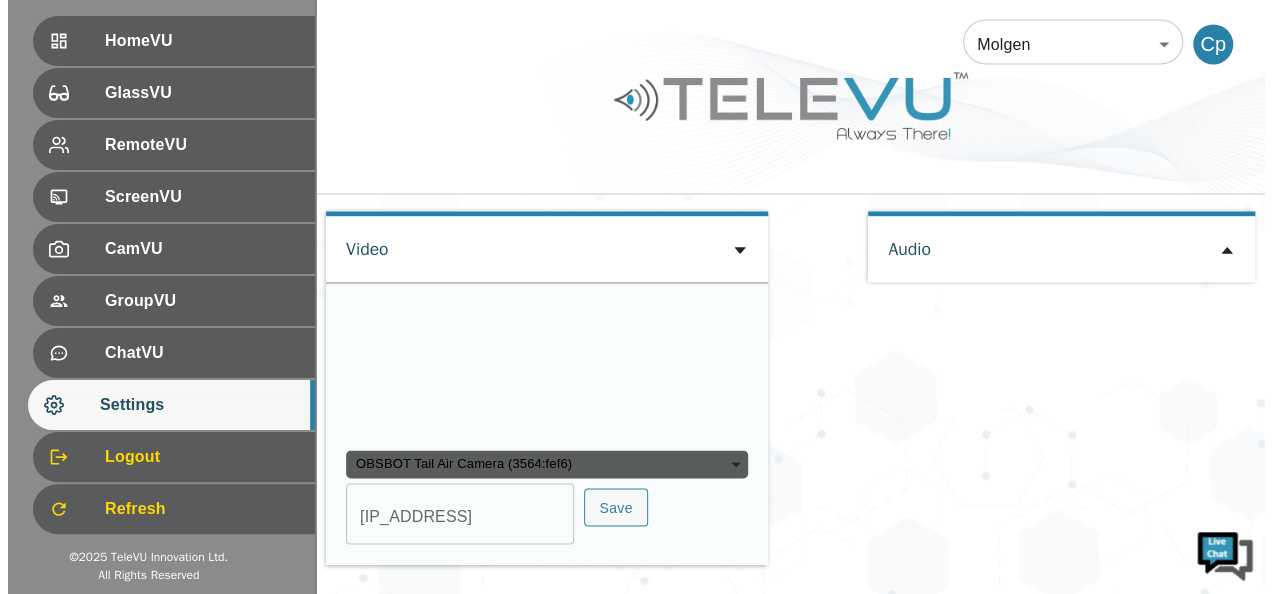 scroll, scrollTop: 1479, scrollLeft: 0, axis: vertical 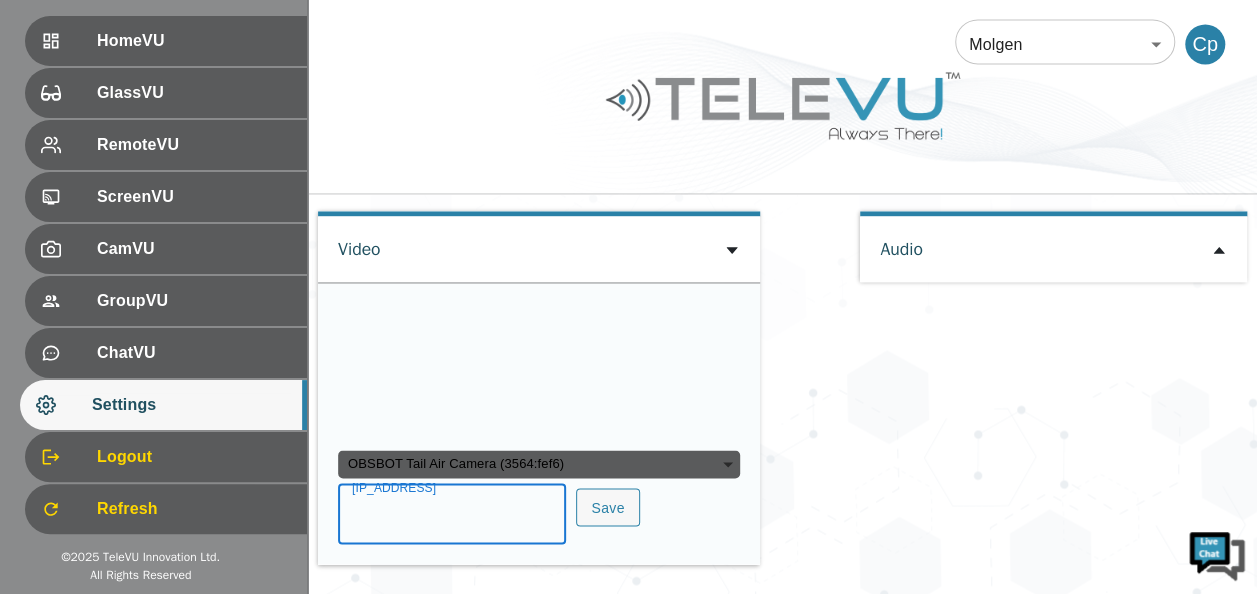 click on "[IP_ADDRESS]" at bounding box center [452, 516] 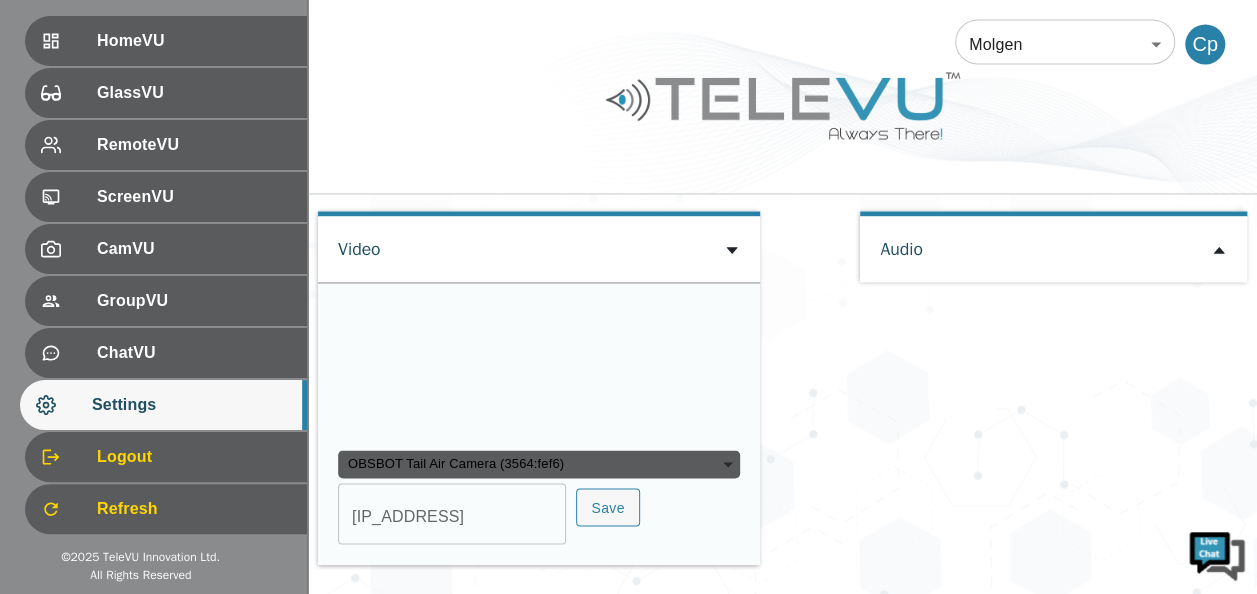click on "Settings" at bounding box center [191, 405] 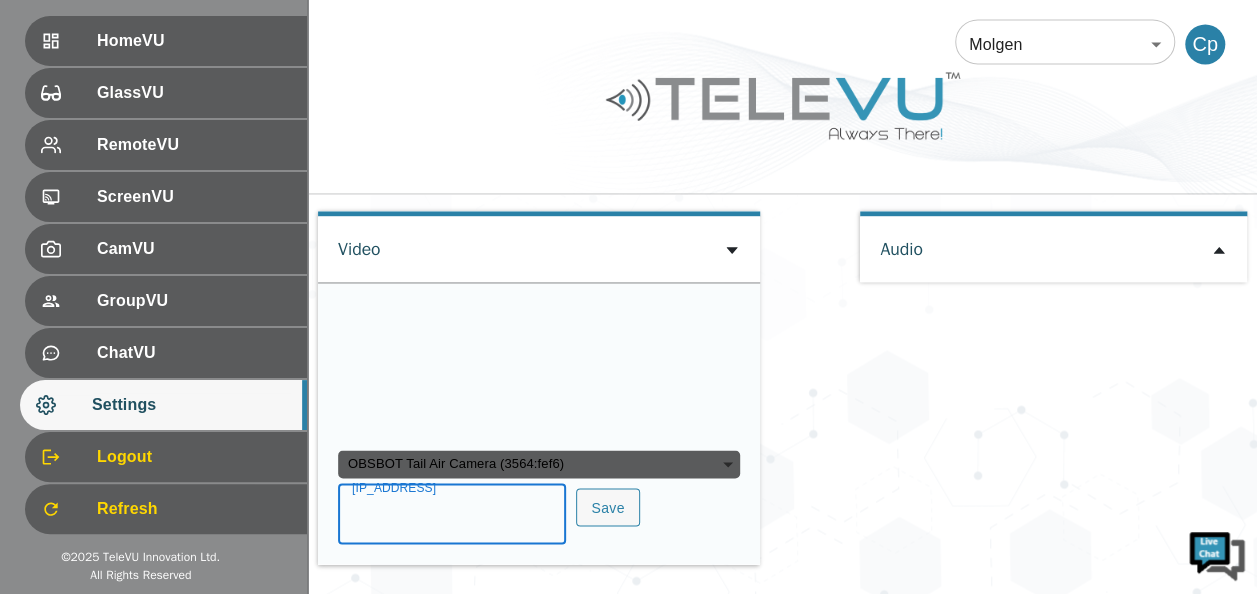 click on "[IP_ADDRESS]" at bounding box center [452, 516] 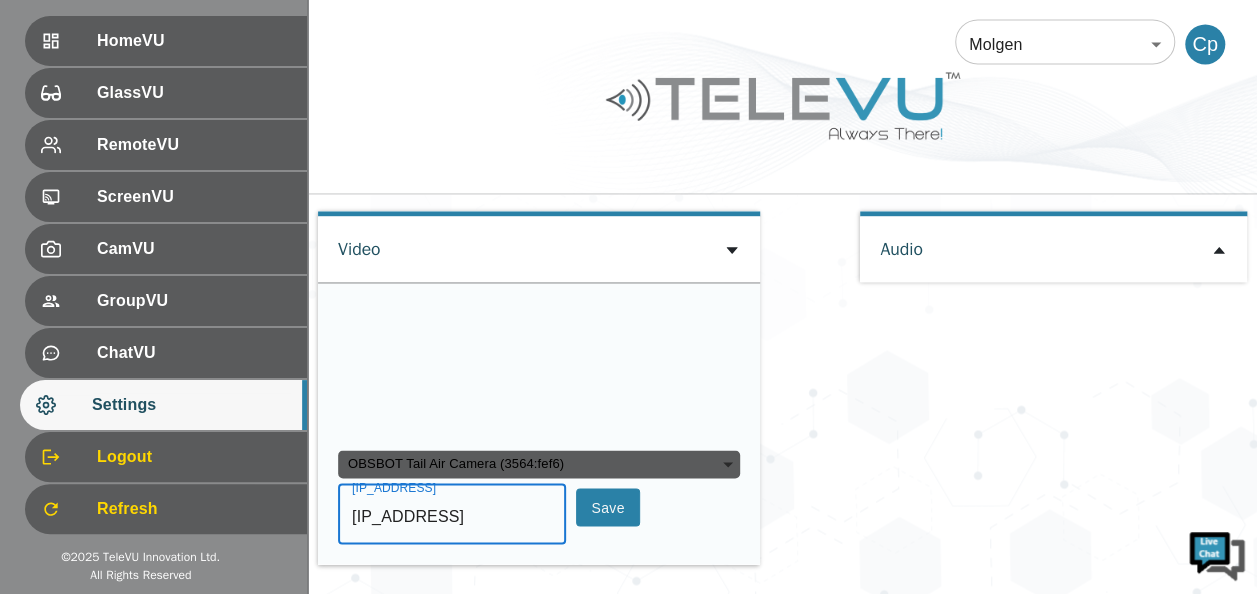 type on "[IP_ADDRESS]" 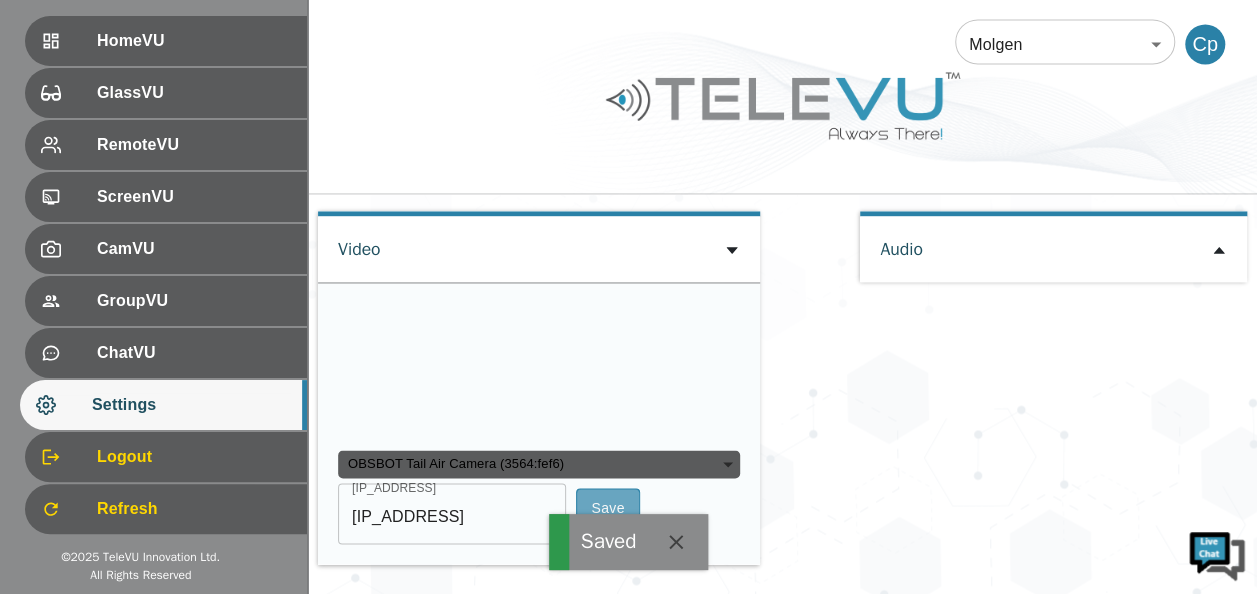 click on "Save" at bounding box center [608, 507] 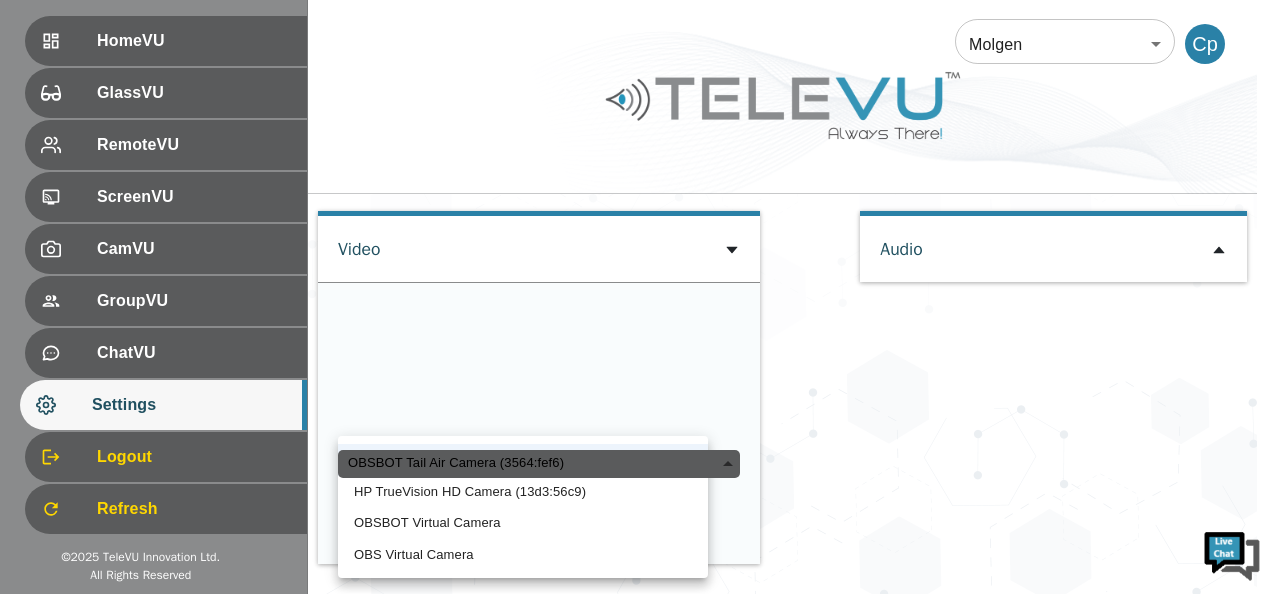 click on "OBSBOT Tail Air Camera (3564:fef6)" at bounding box center [539, 464] 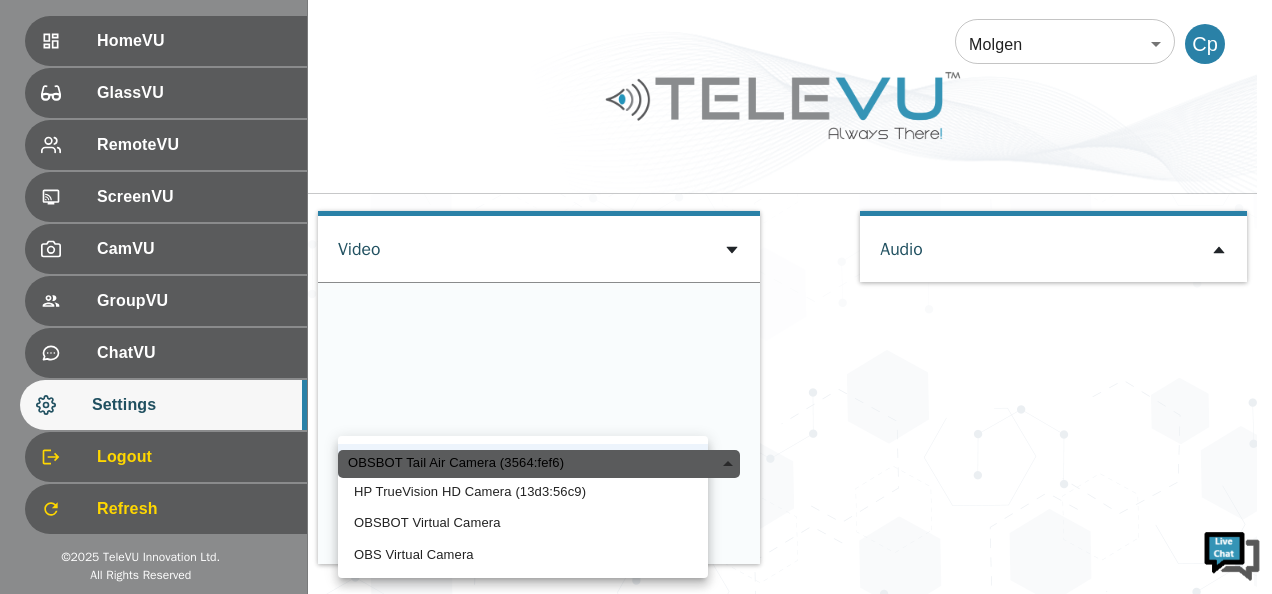 click on "OBSBOT Virtual Camera" at bounding box center (523, 523) 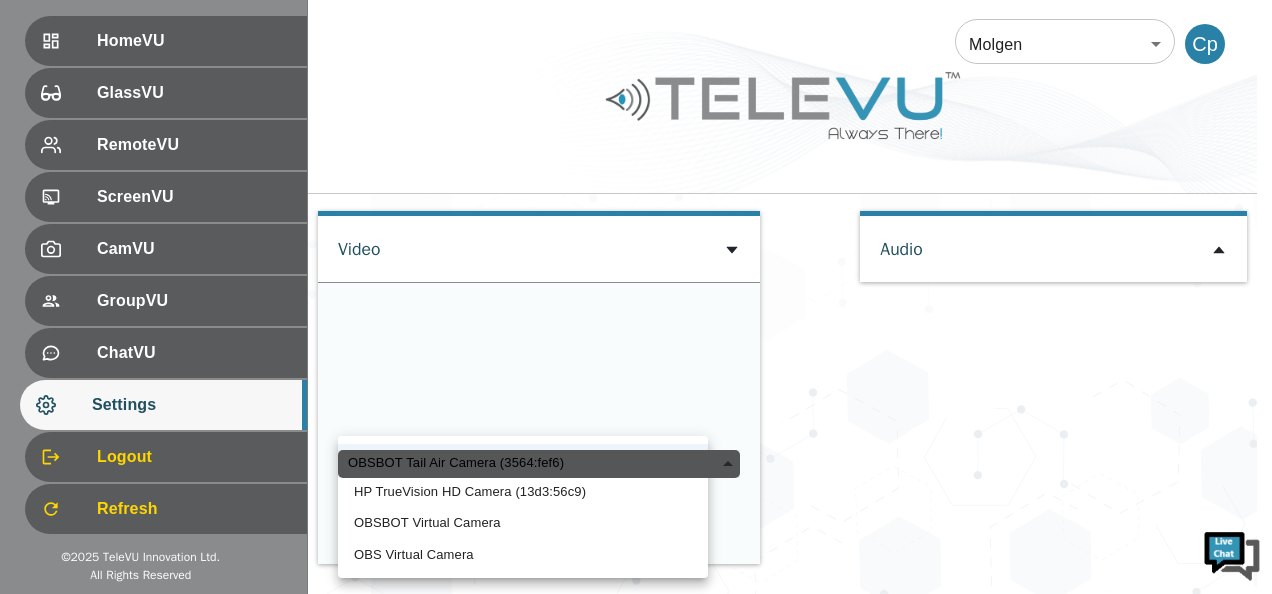 type on "[HASH]" 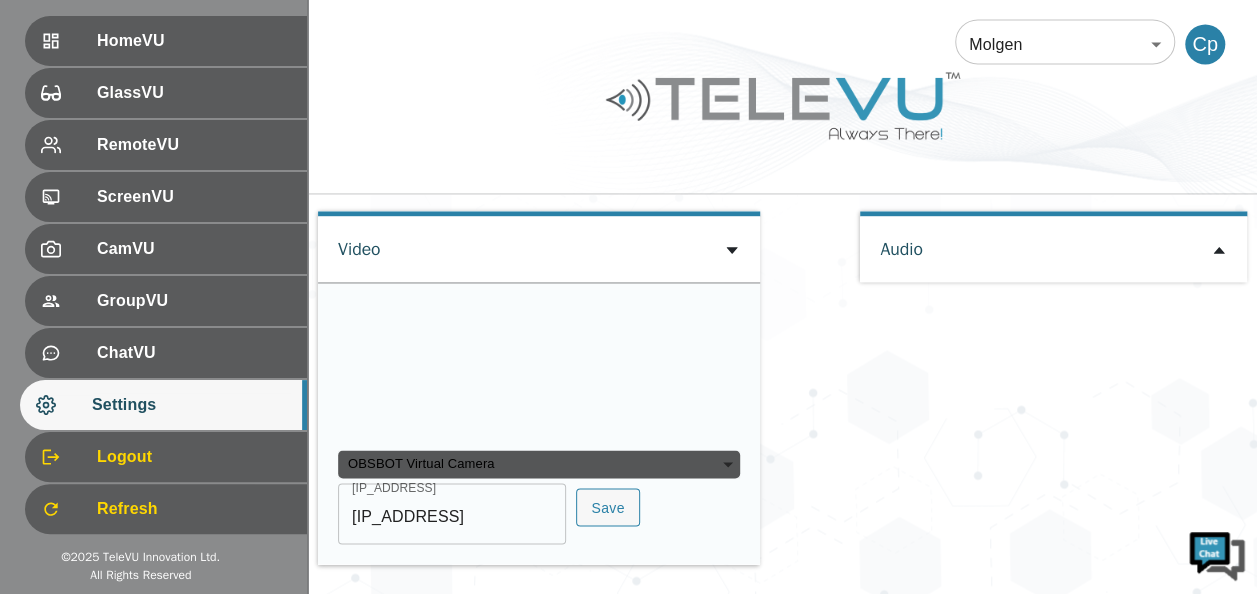 scroll, scrollTop: 1537, scrollLeft: 0, axis: vertical 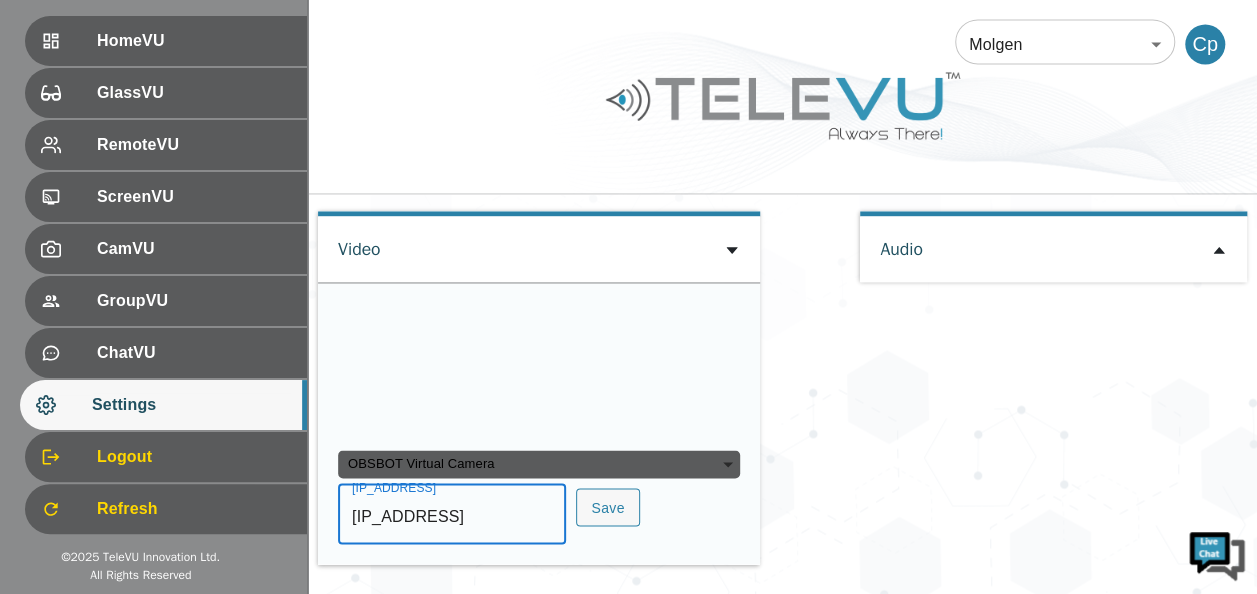 click on "[IP_ADDRESS]" at bounding box center (452, 516) 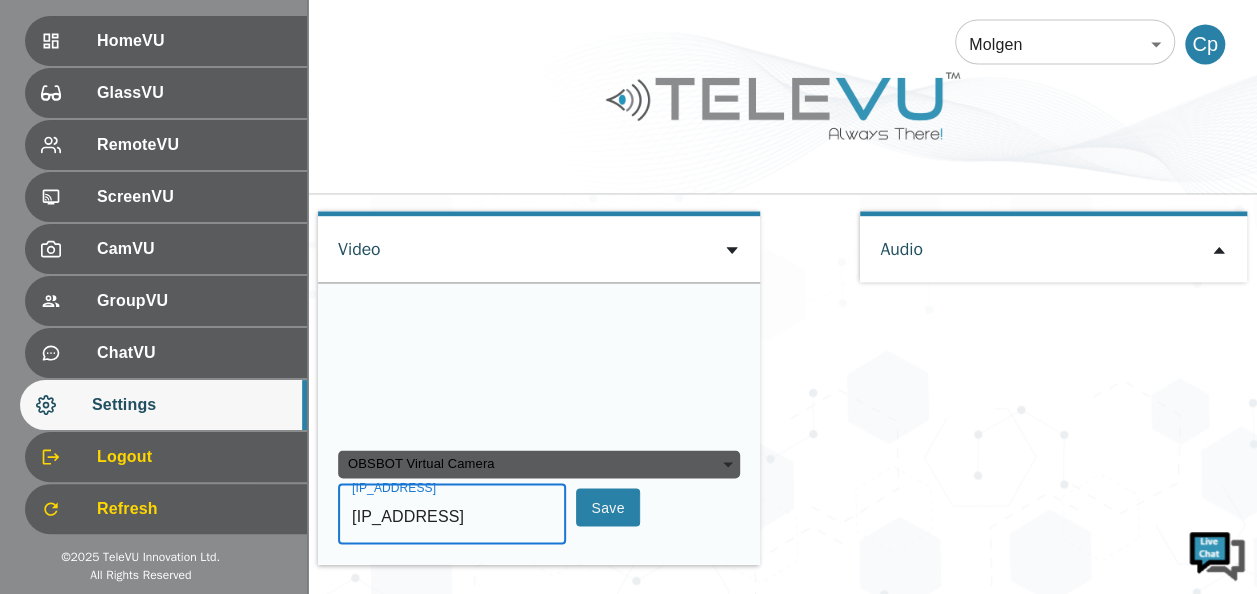 type on "[IP_ADDRESS]" 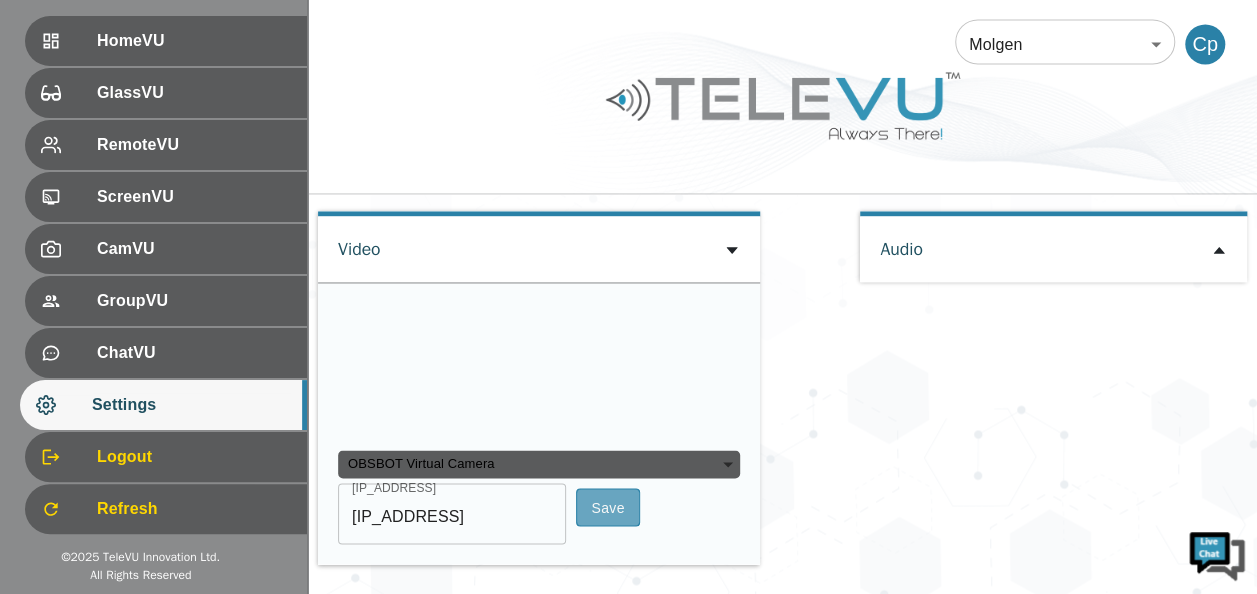 click on "Save" at bounding box center [608, 507] 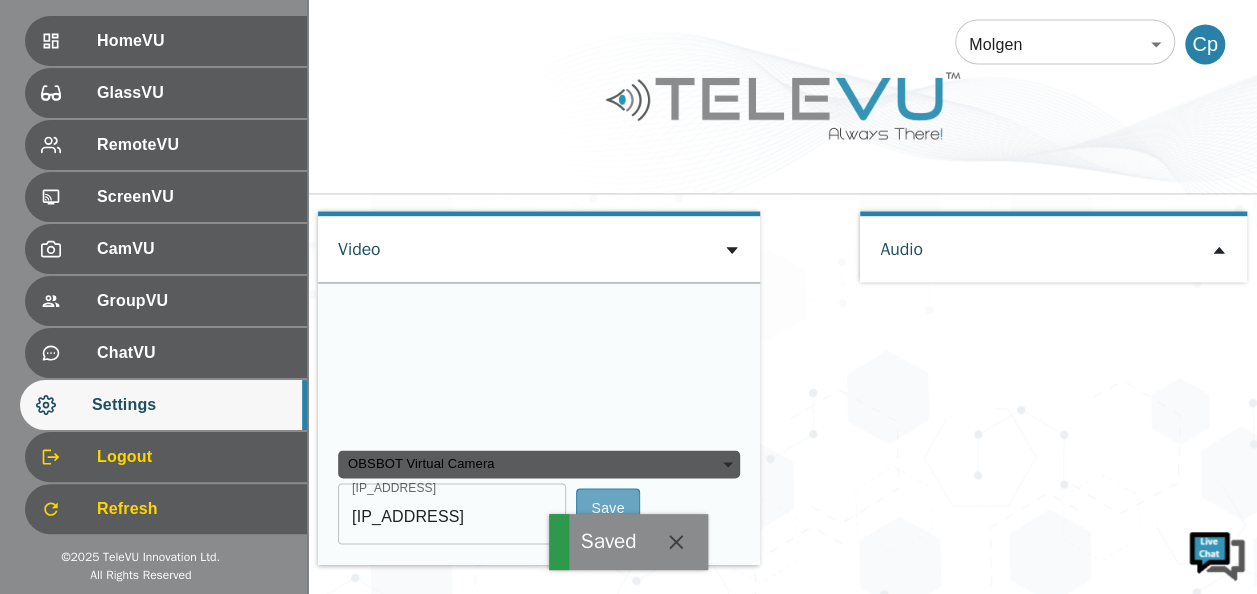 click on "Save" at bounding box center [608, 507] 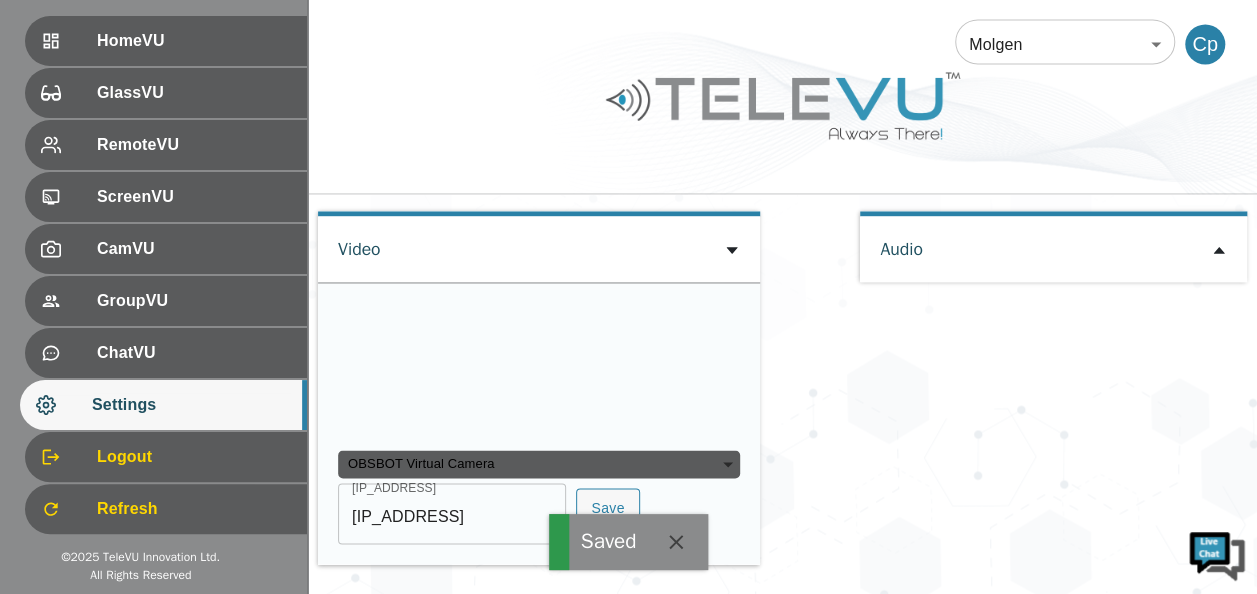 click on "Audio" at bounding box center [1053, 397] 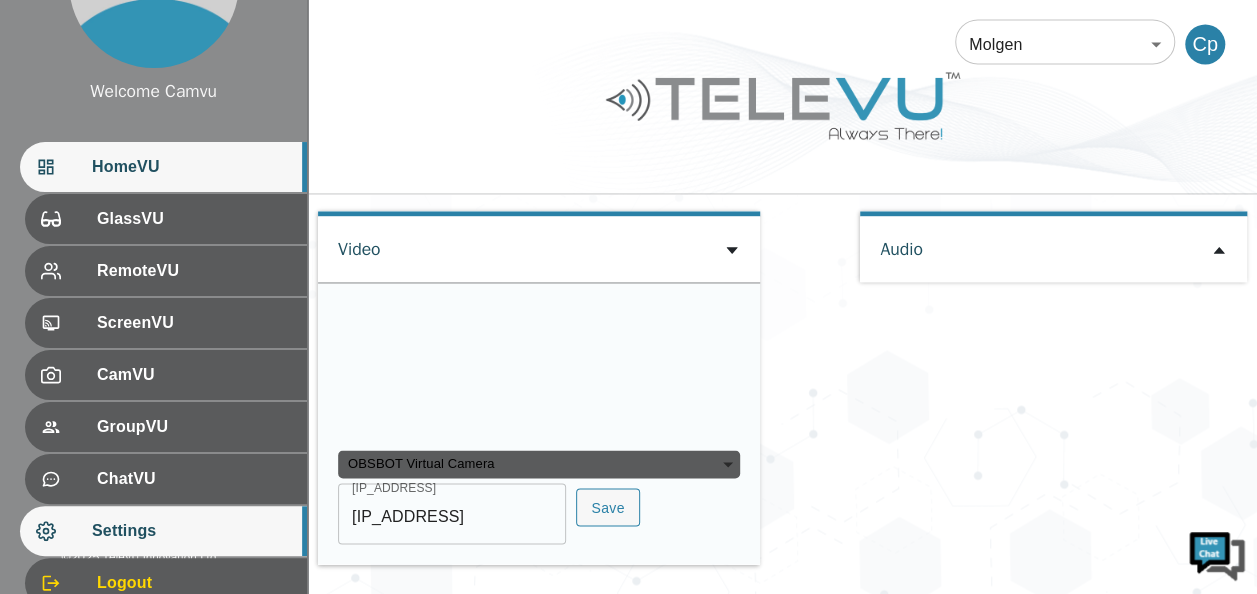 scroll, scrollTop: 0, scrollLeft: 0, axis: both 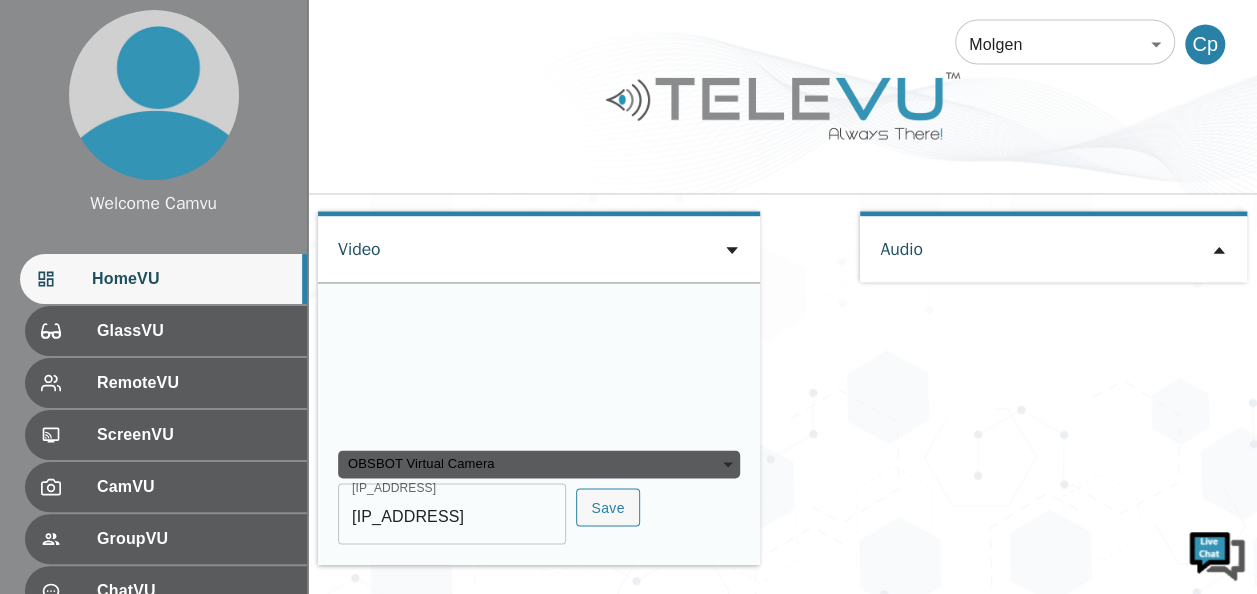 click on "HomeVU" at bounding box center [191, 279] 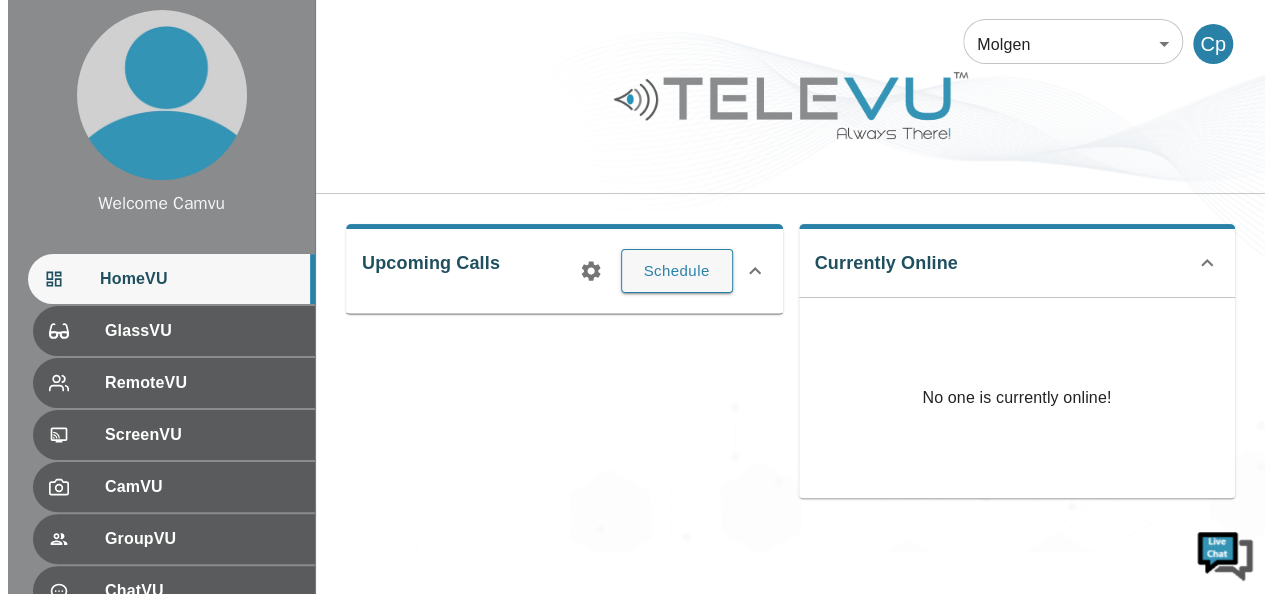 scroll, scrollTop: 0, scrollLeft: 0, axis: both 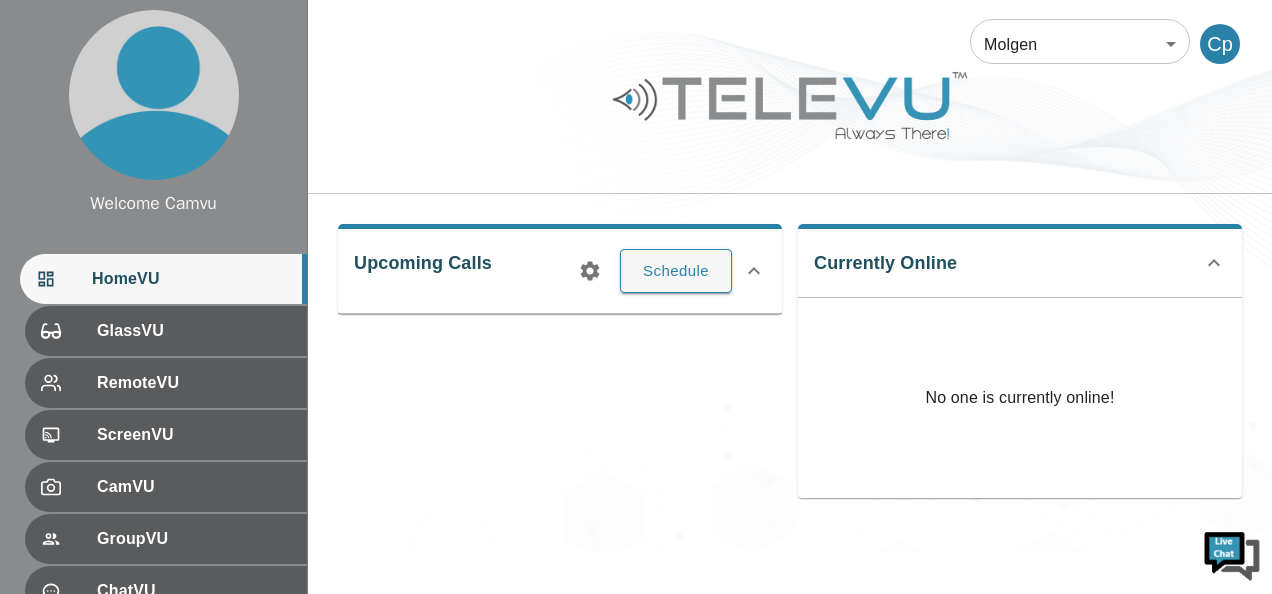 click 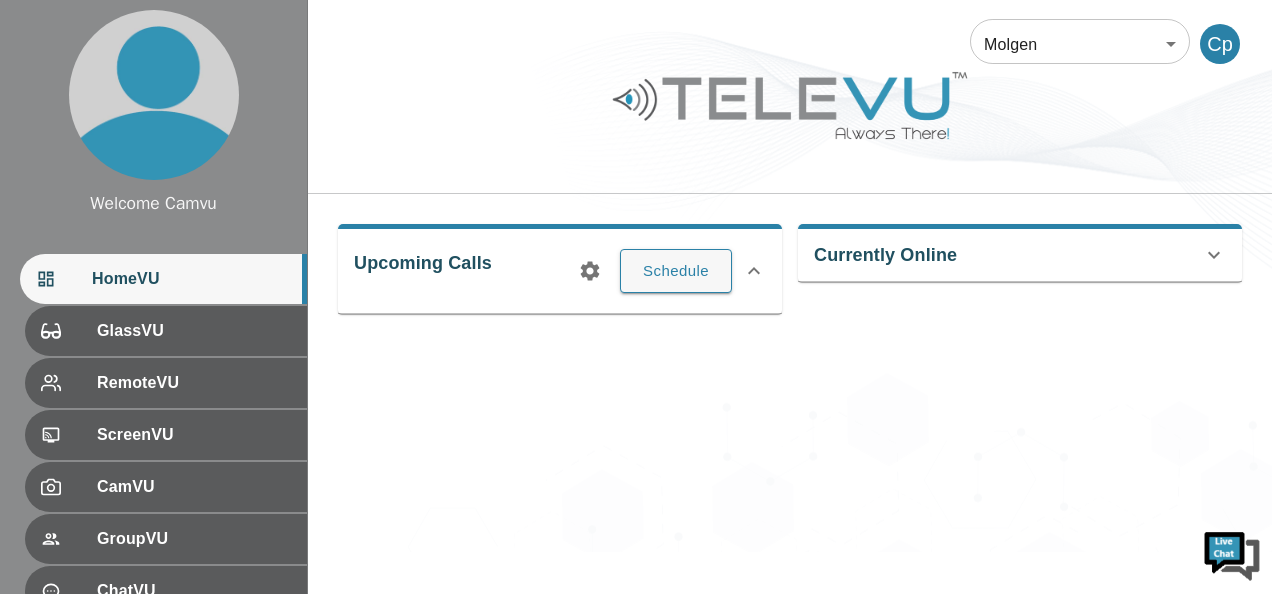click 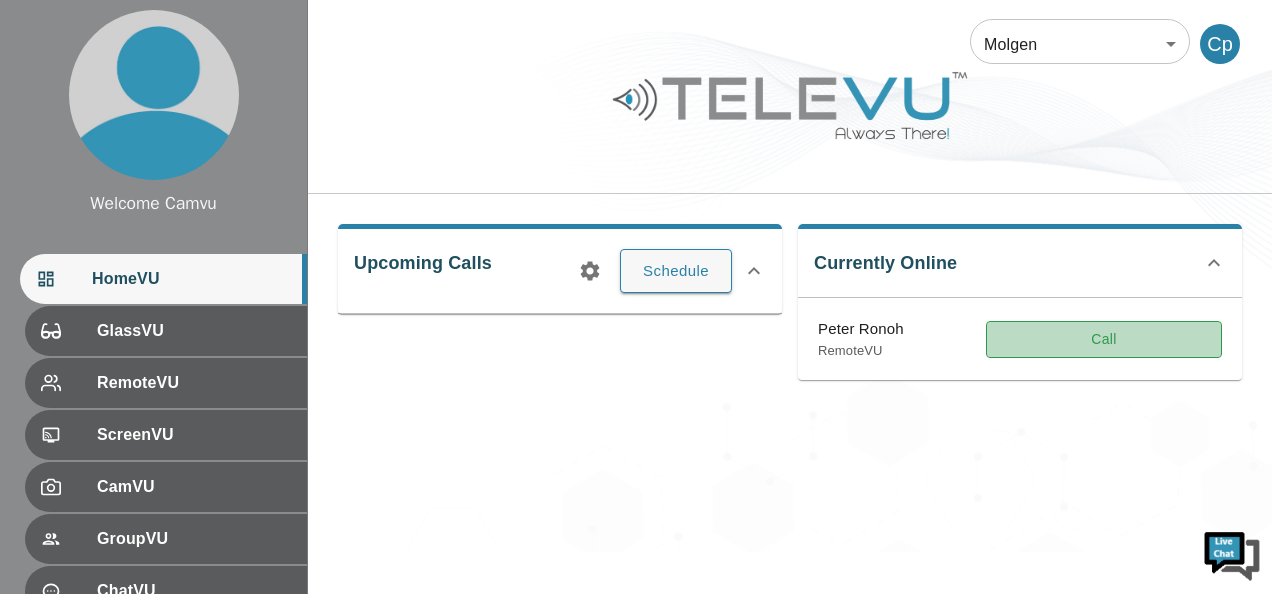 click on "Call" at bounding box center (1104, 339) 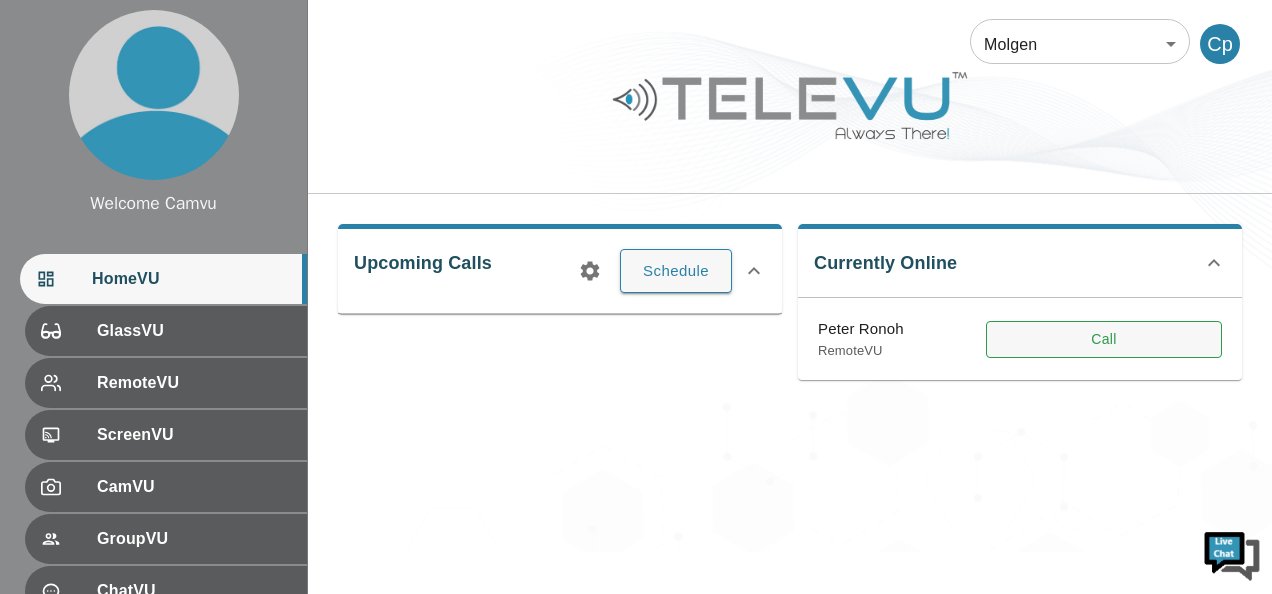 click on "Call" at bounding box center [1104, 339] 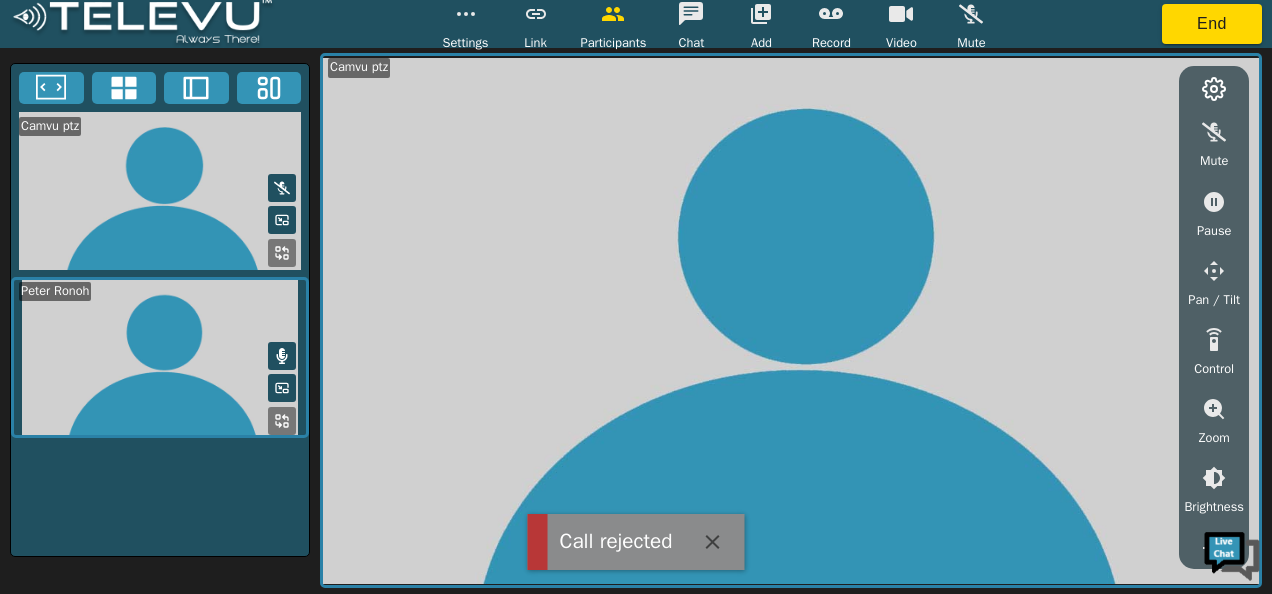click 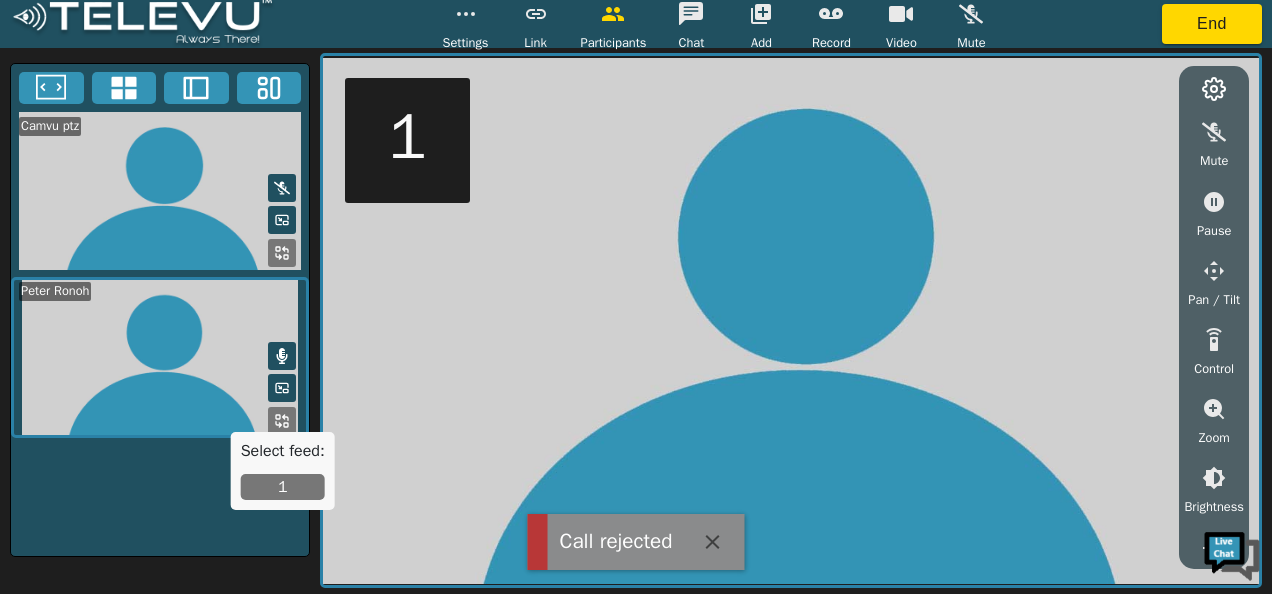 click on "1" at bounding box center (283, 487) 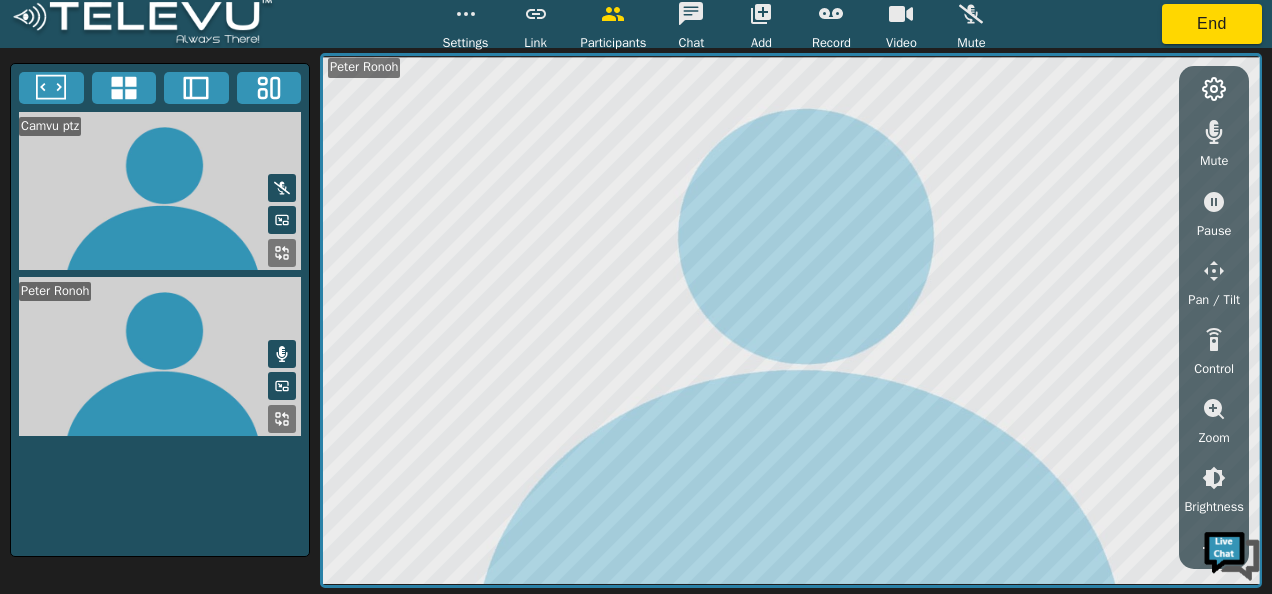 click 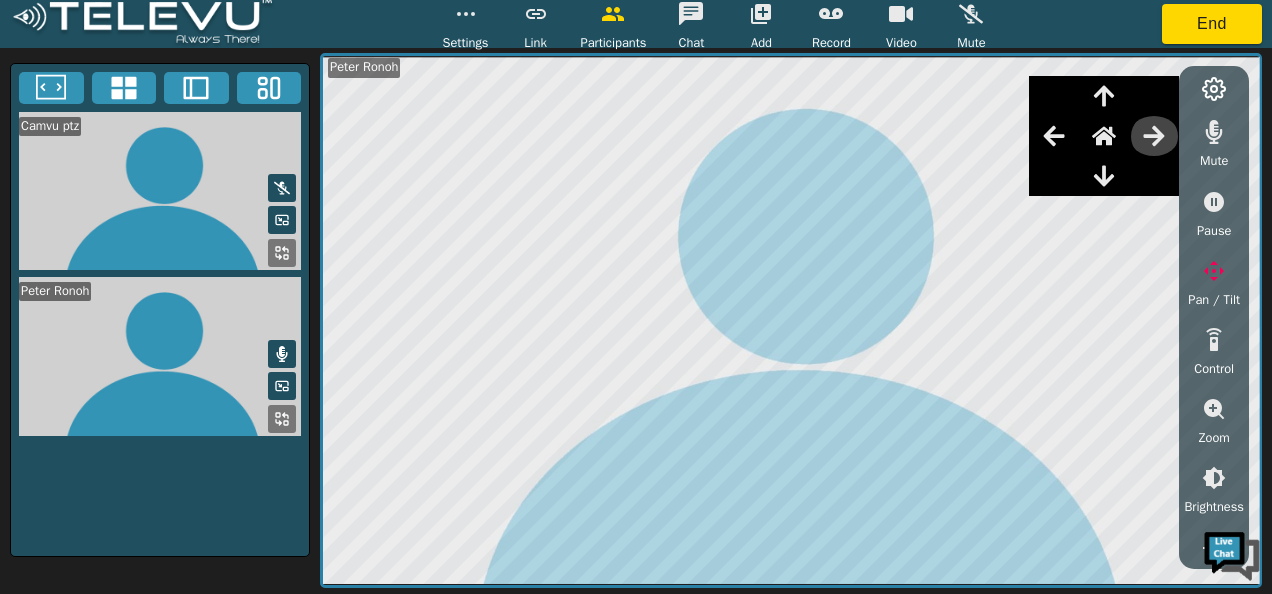 click 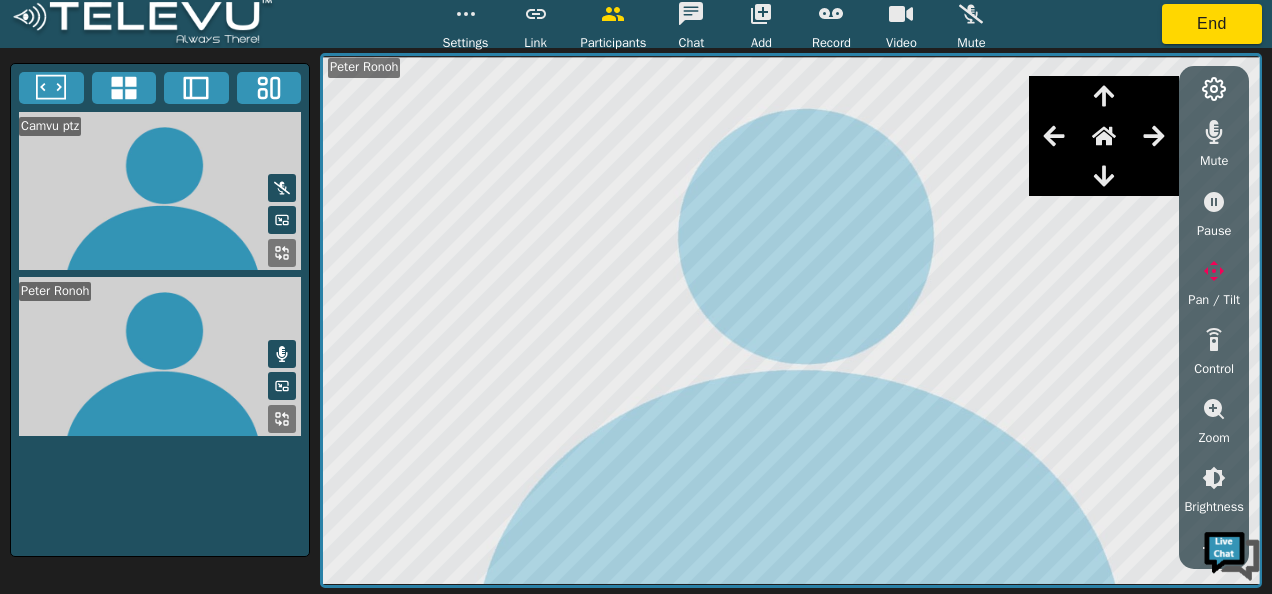 click 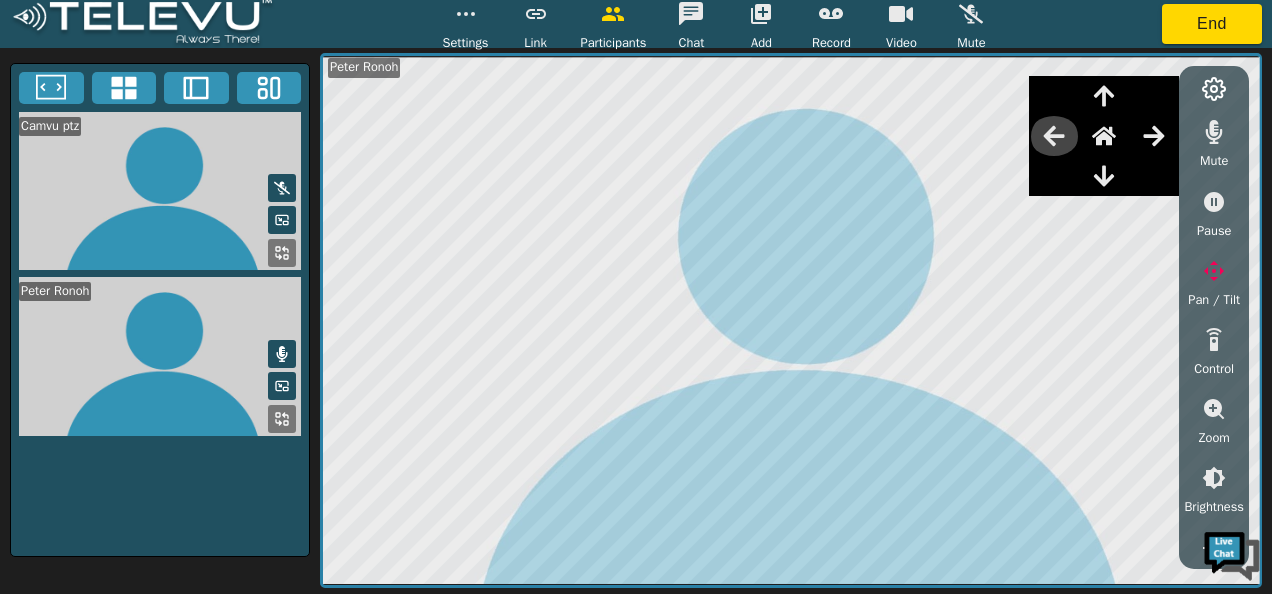 click 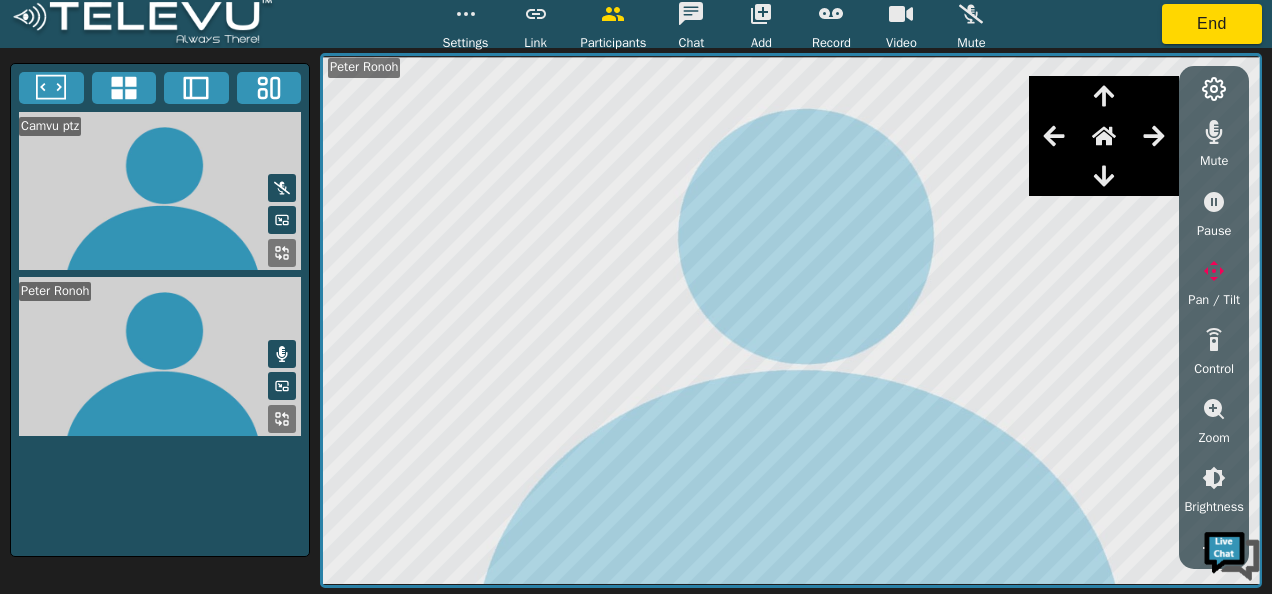 click 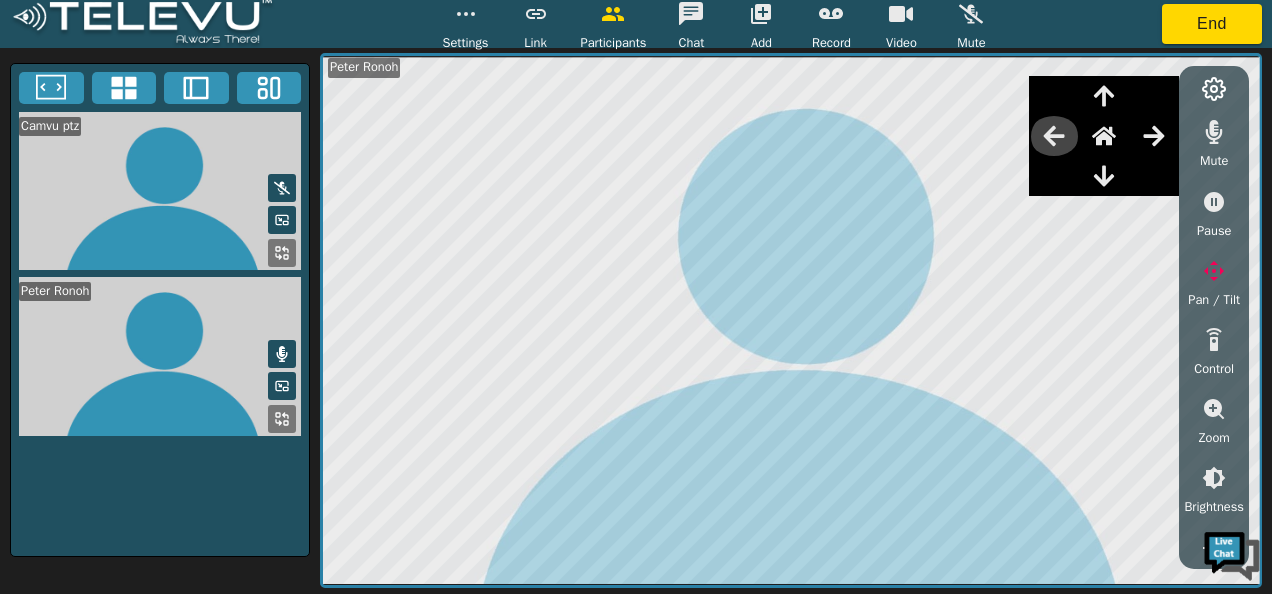 click 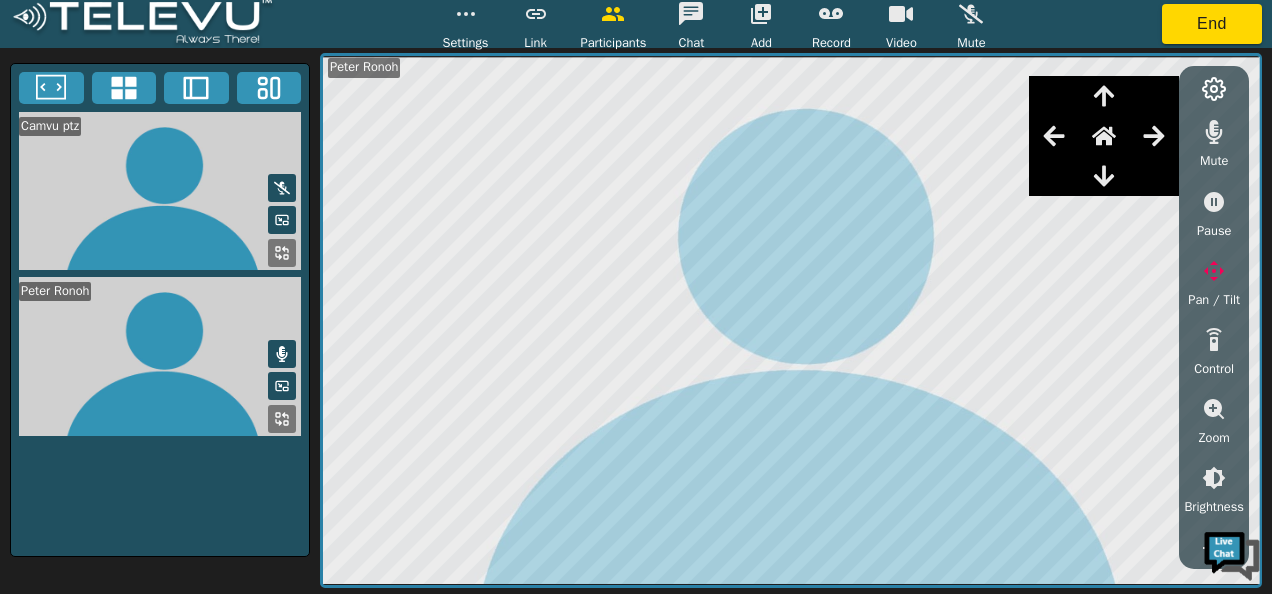 click 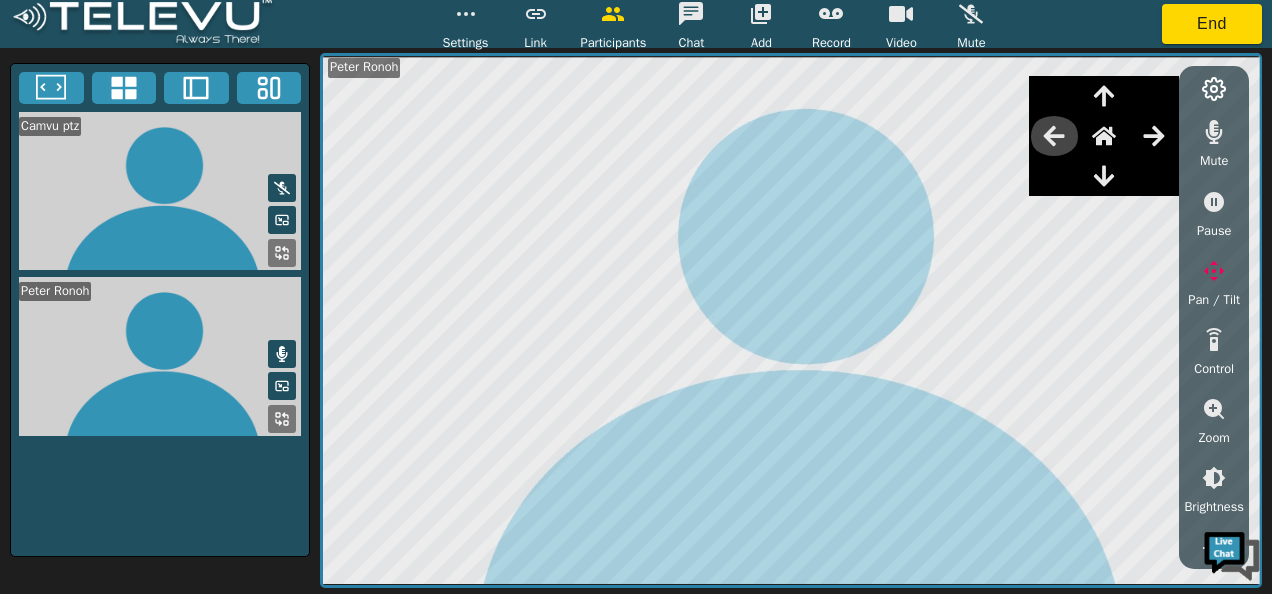 click 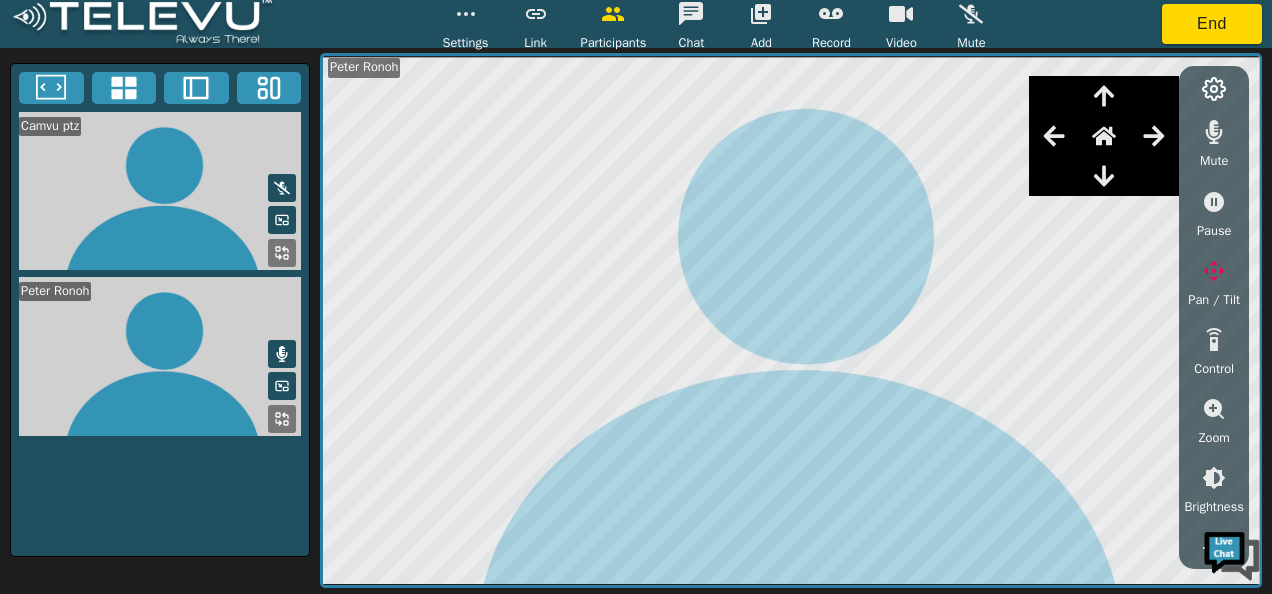 click 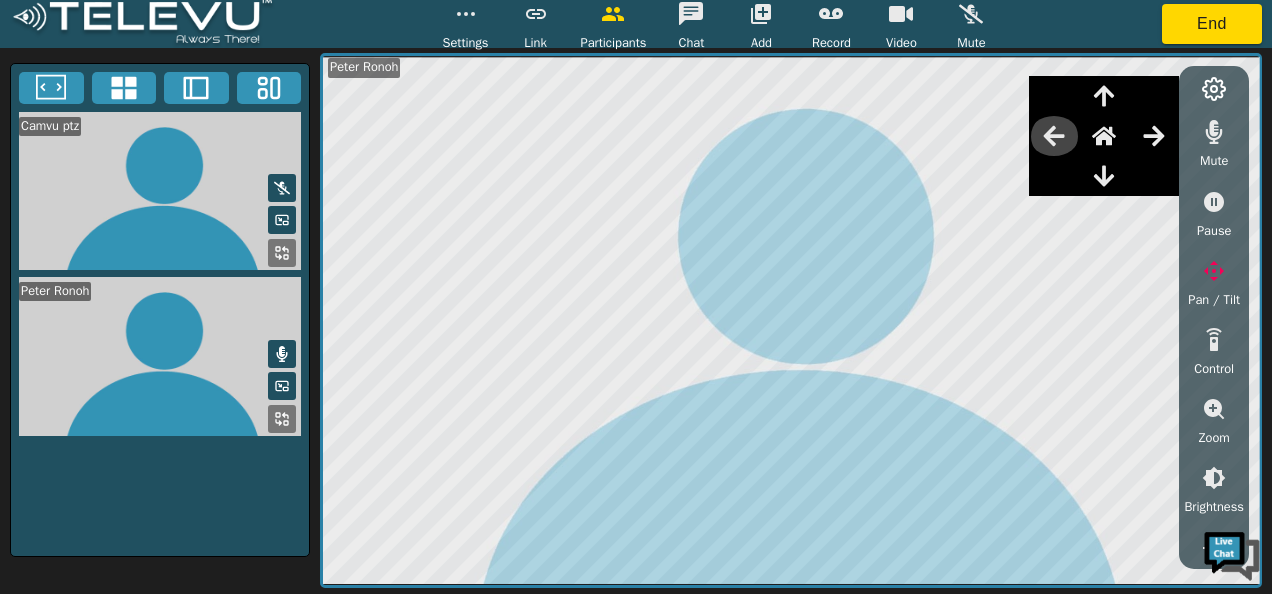 click 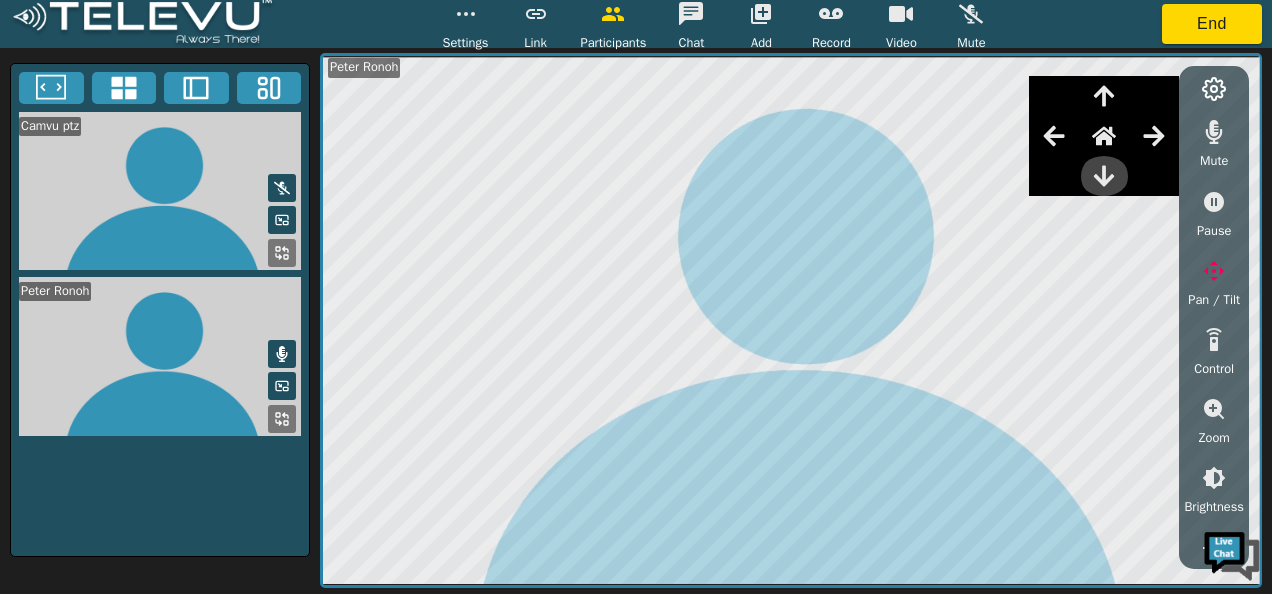 click 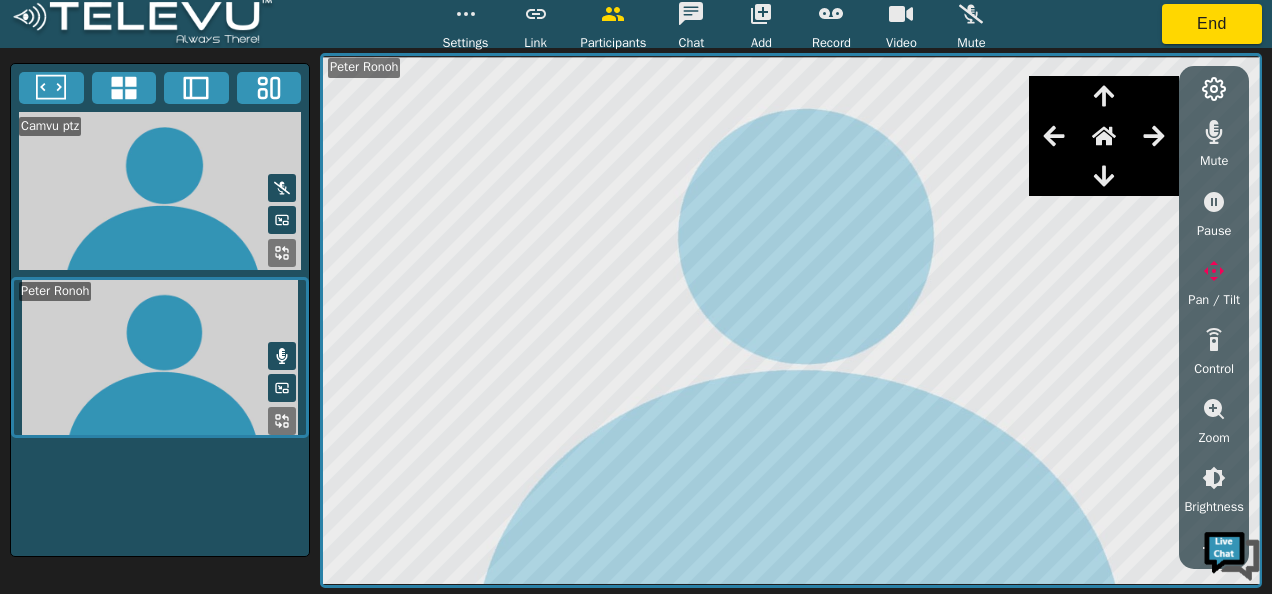click 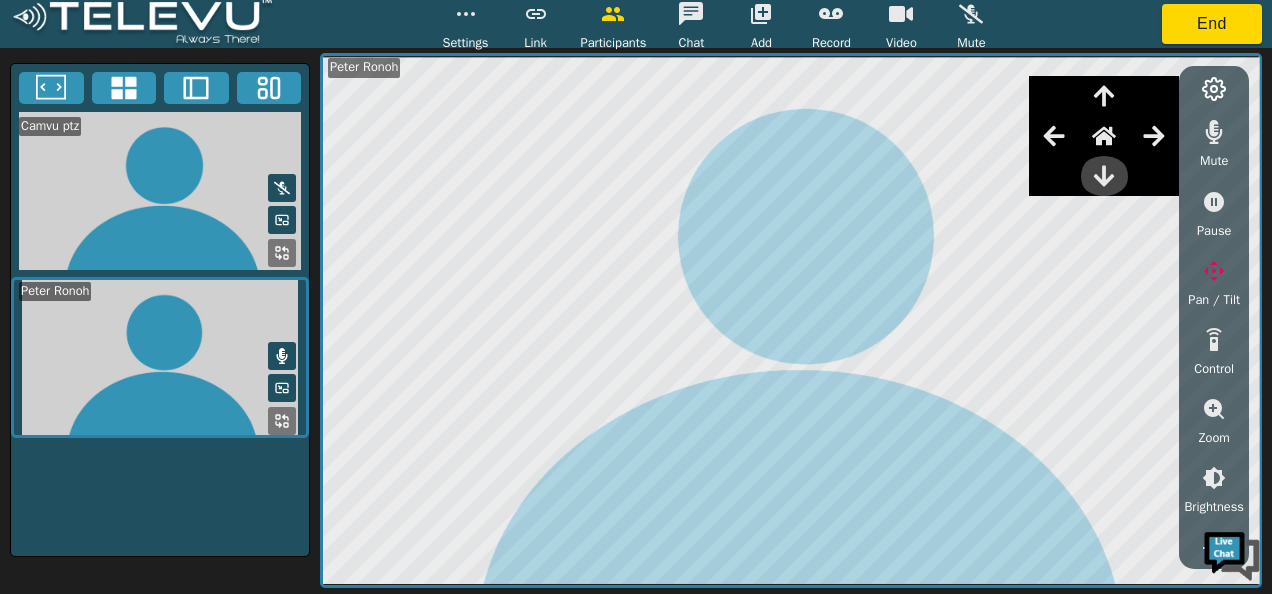 click 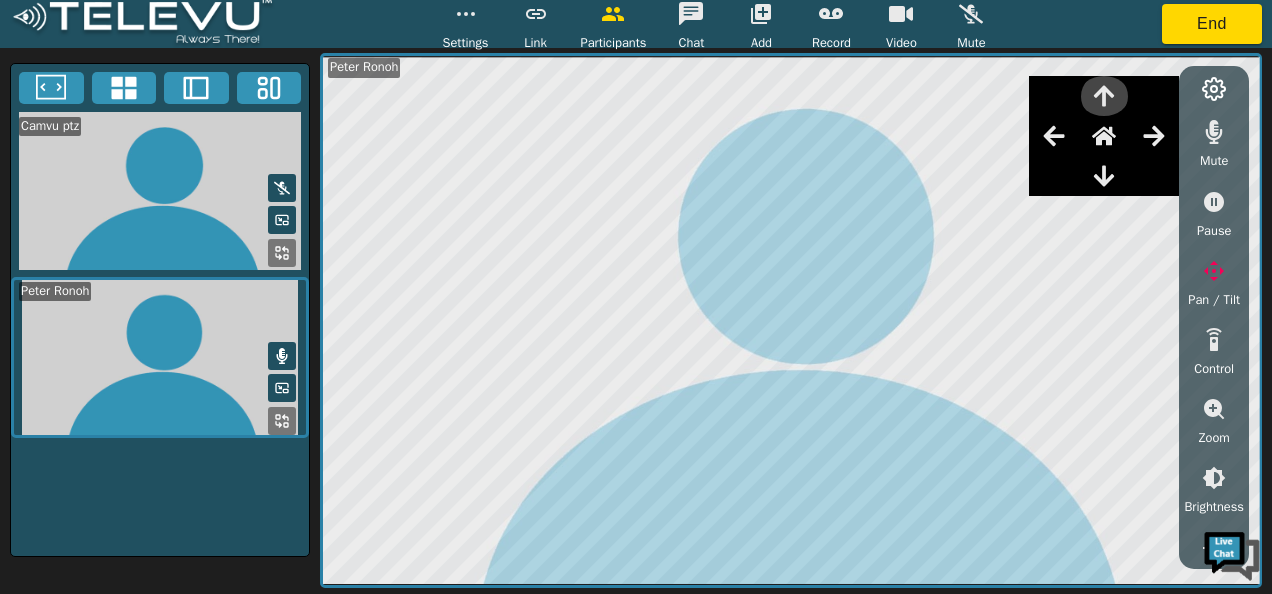 click at bounding box center [1104, 96] 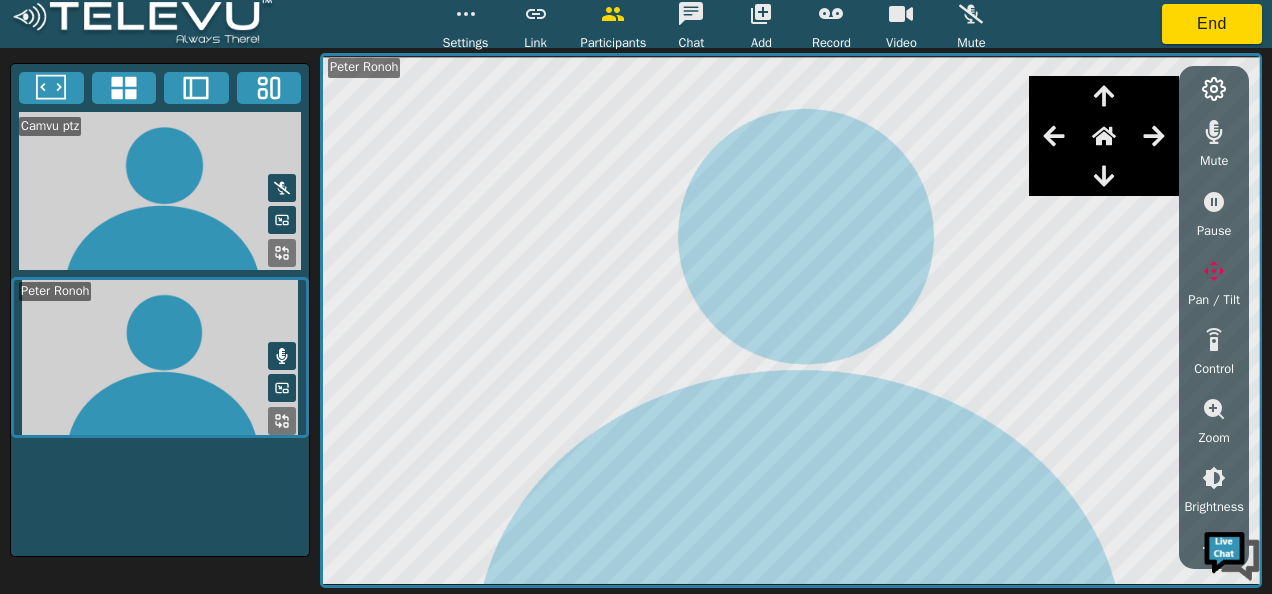 click at bounding box center [1104, 96] 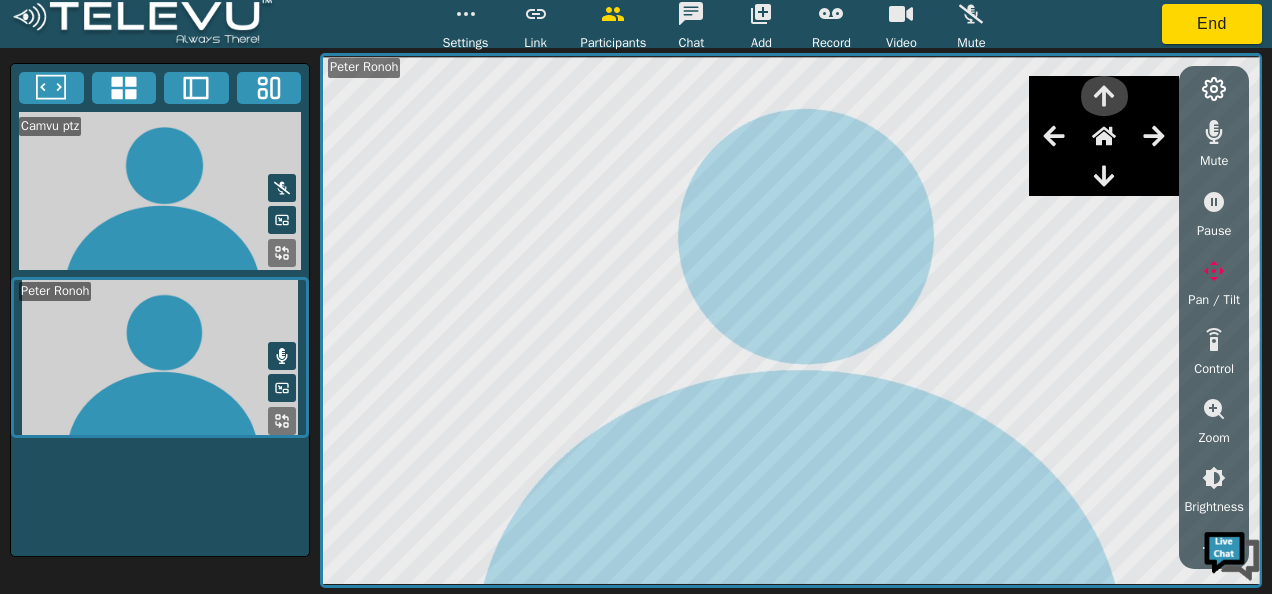click at bounding box center (1104, 96) 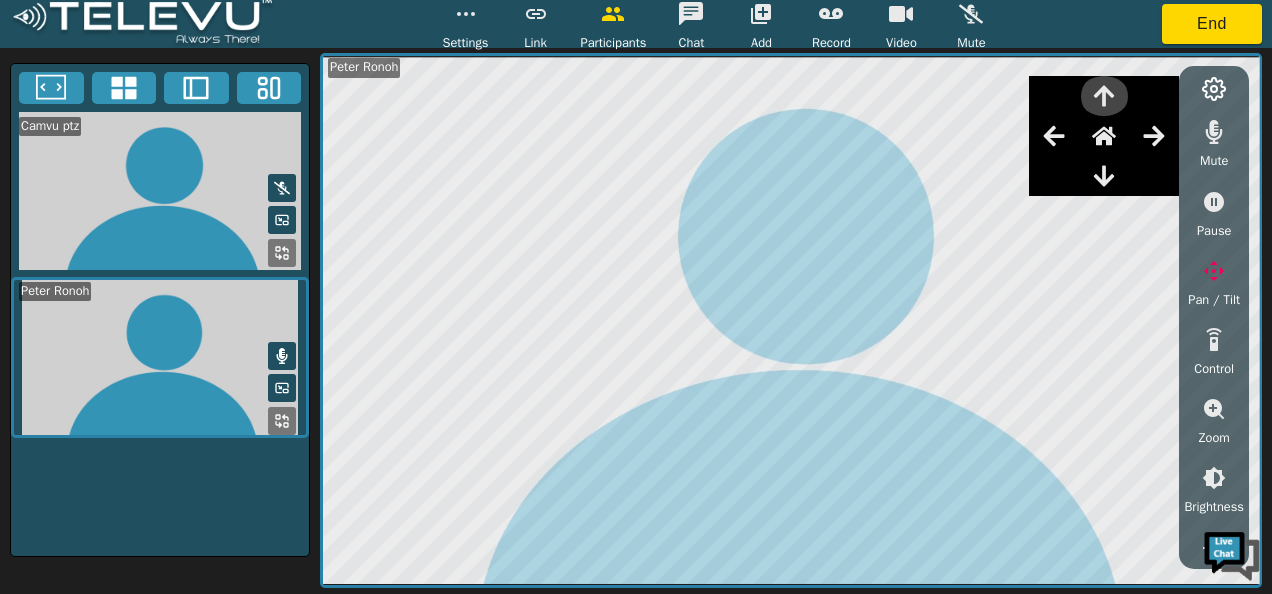 click 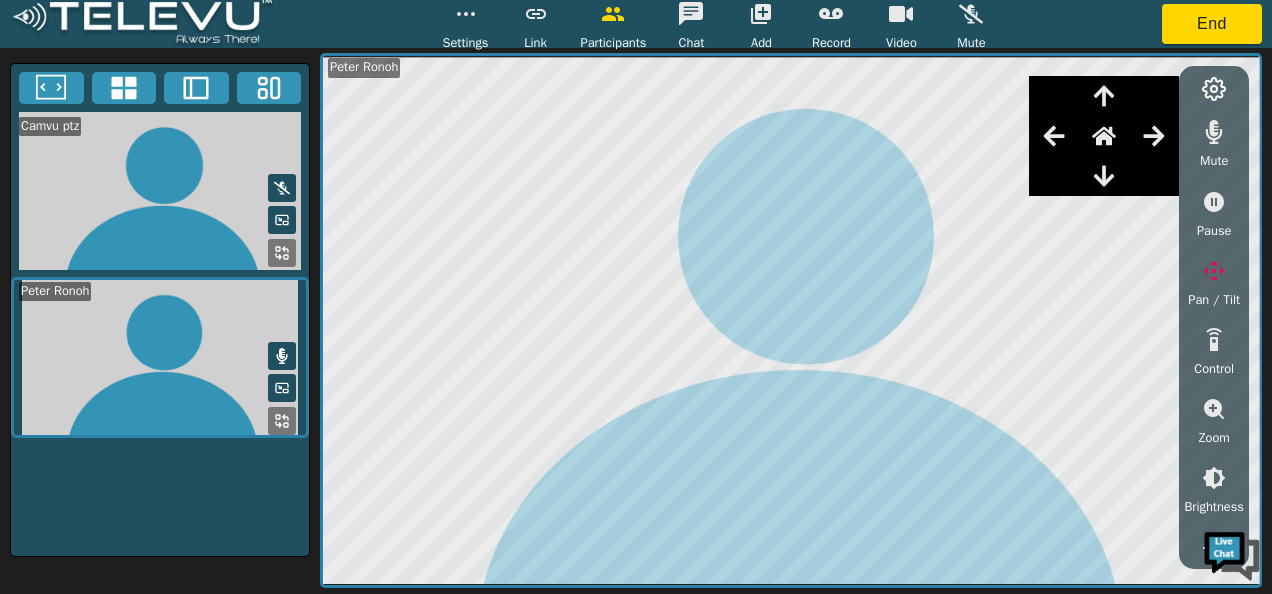 click 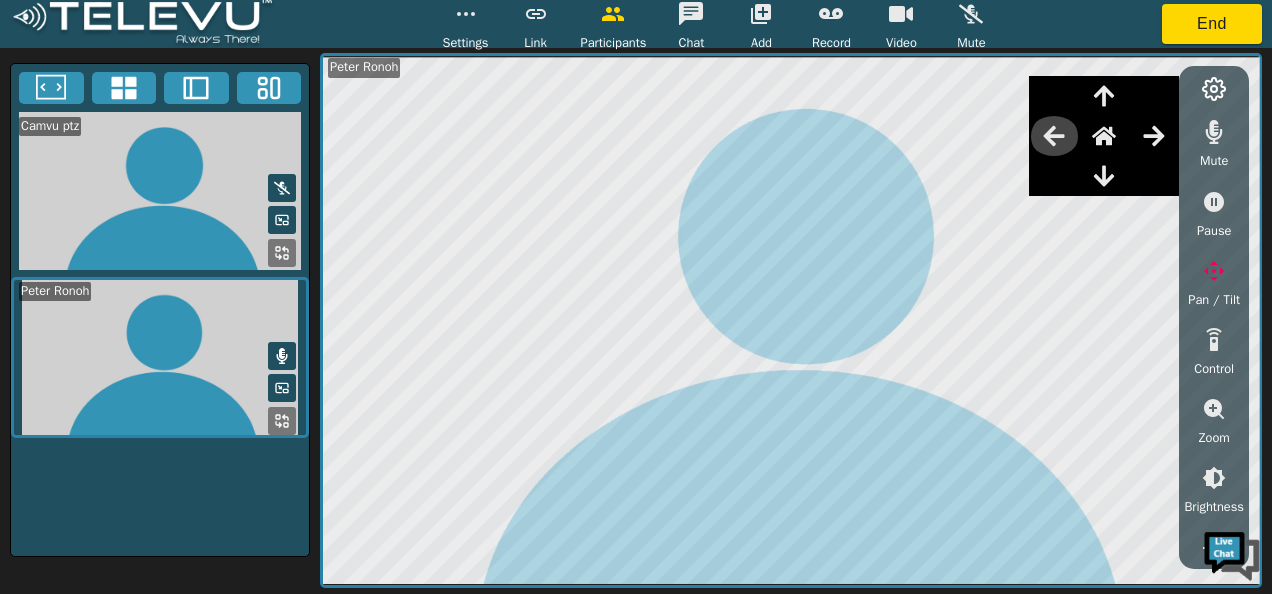 click 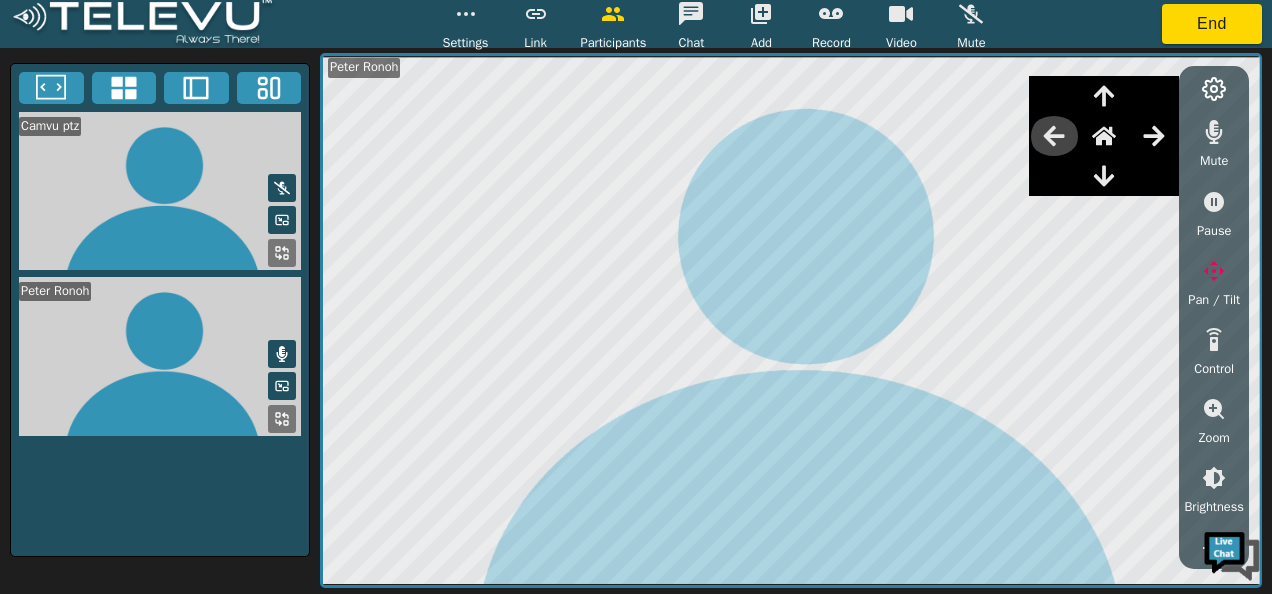 click 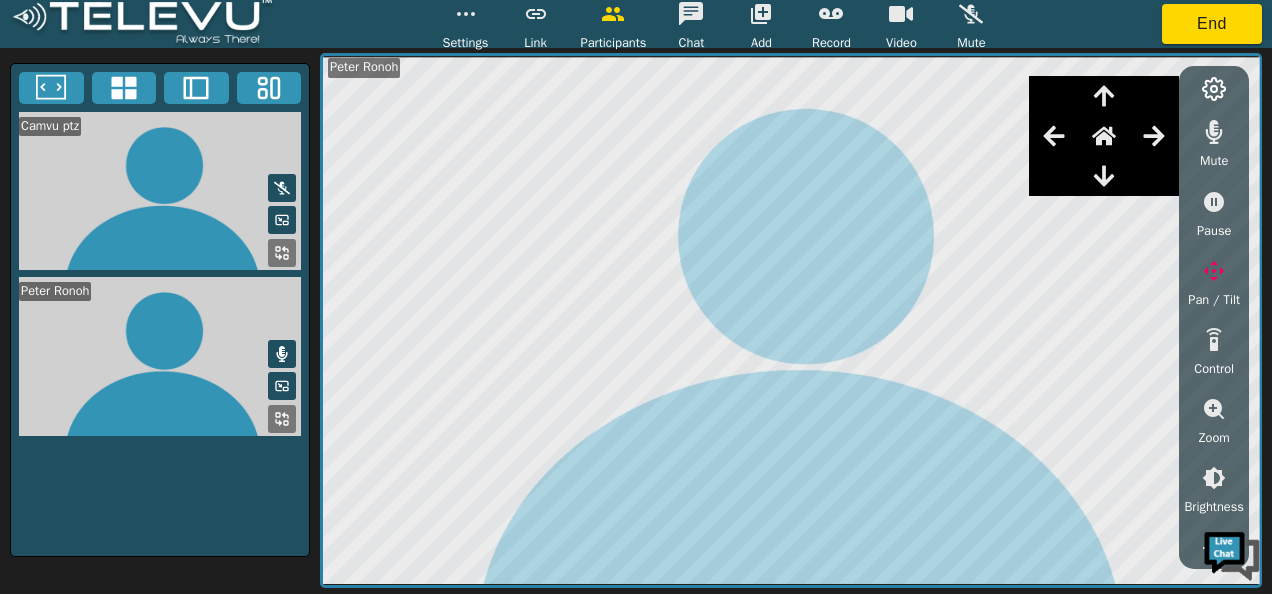 click at bounding box center (1104, 176) 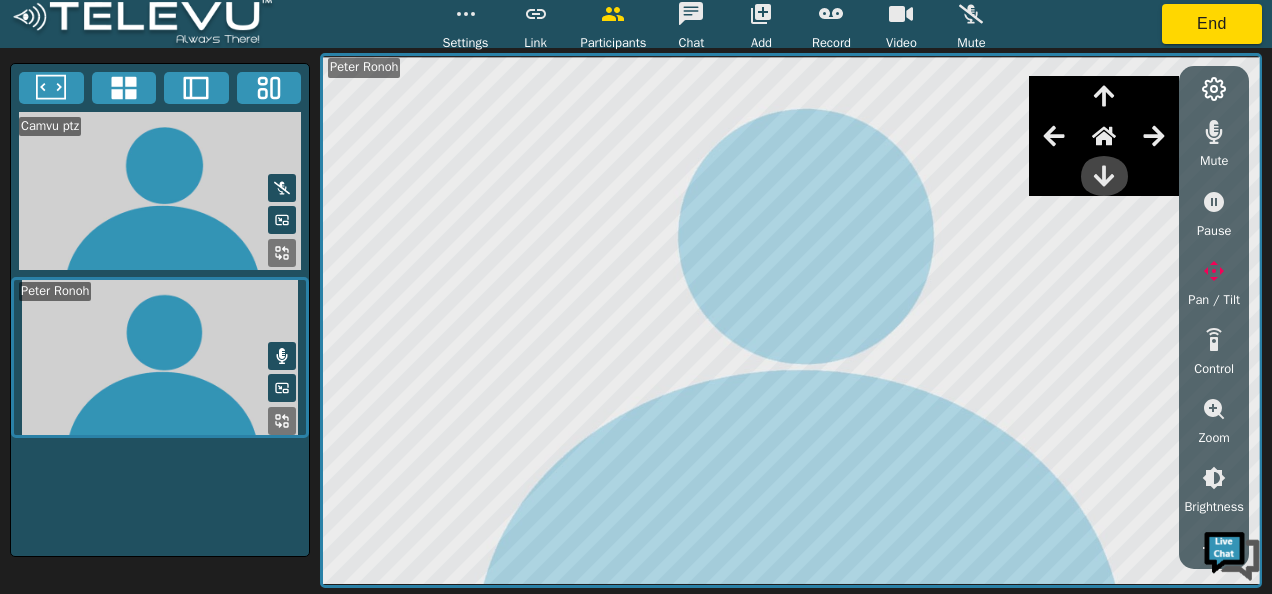 click 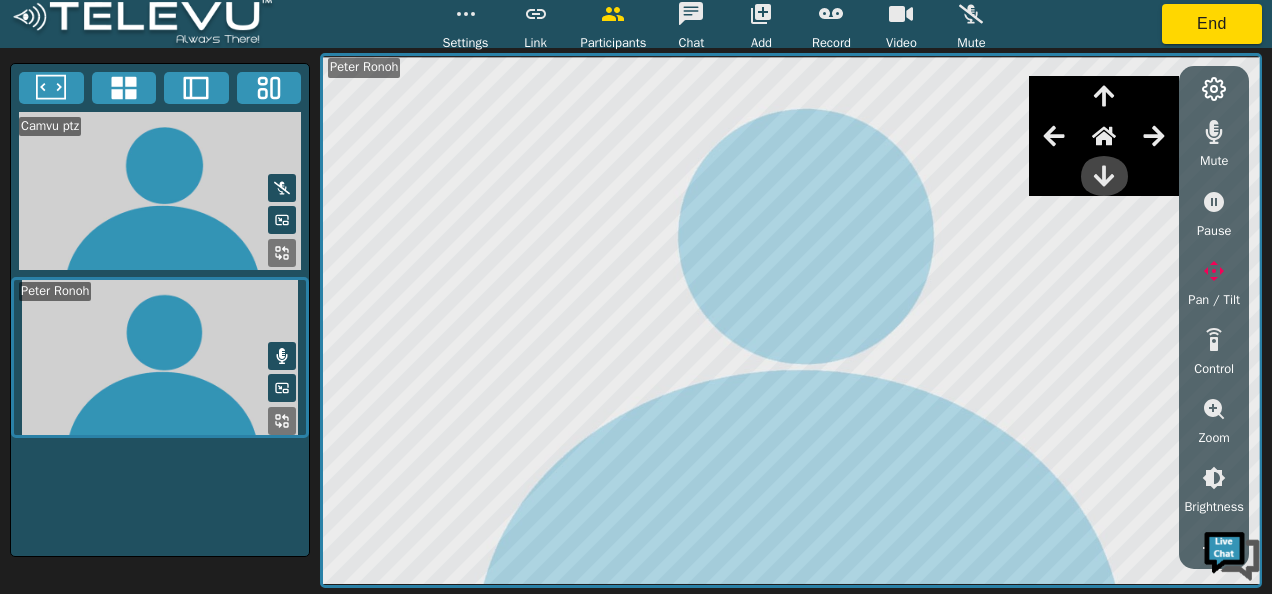 click 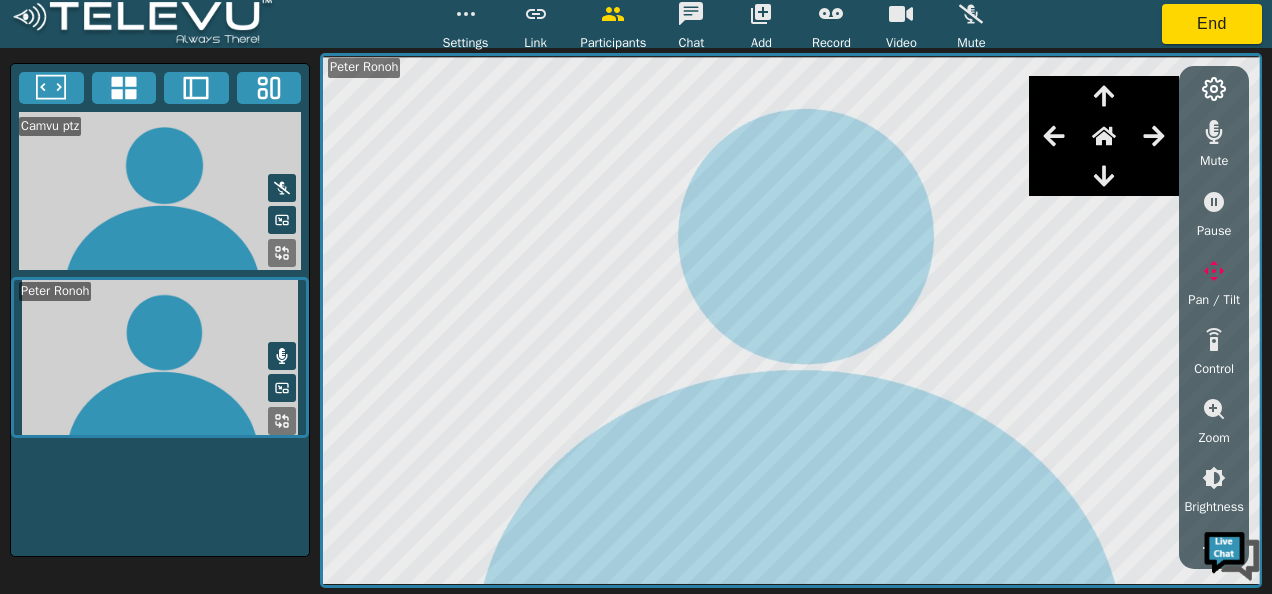 click 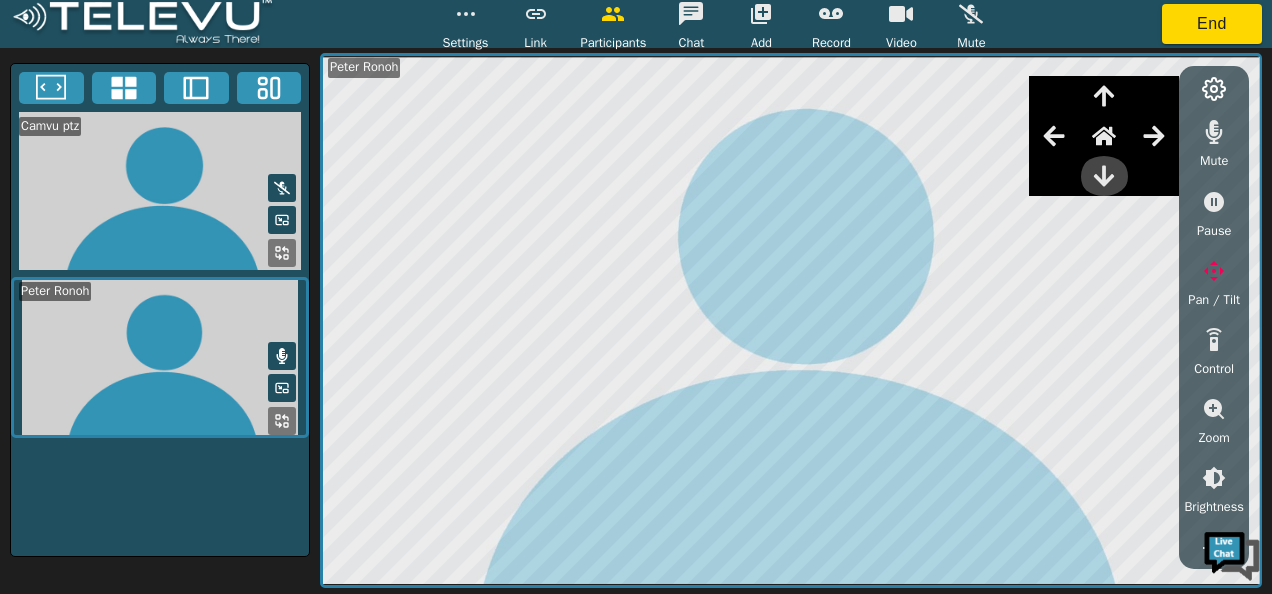 click 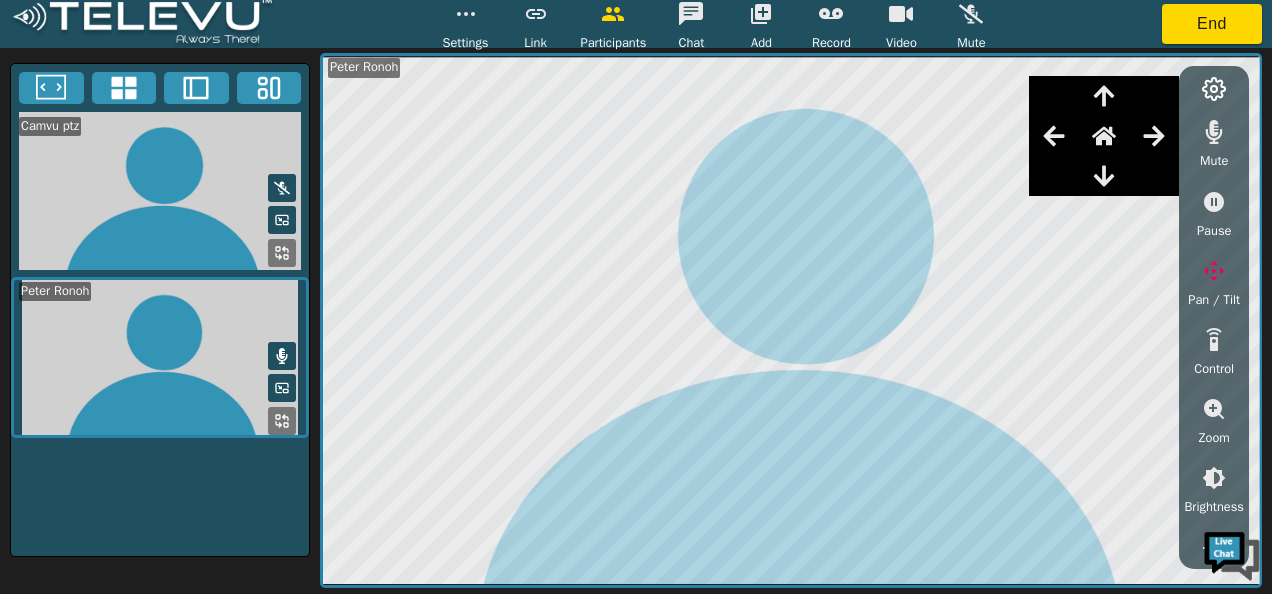 click 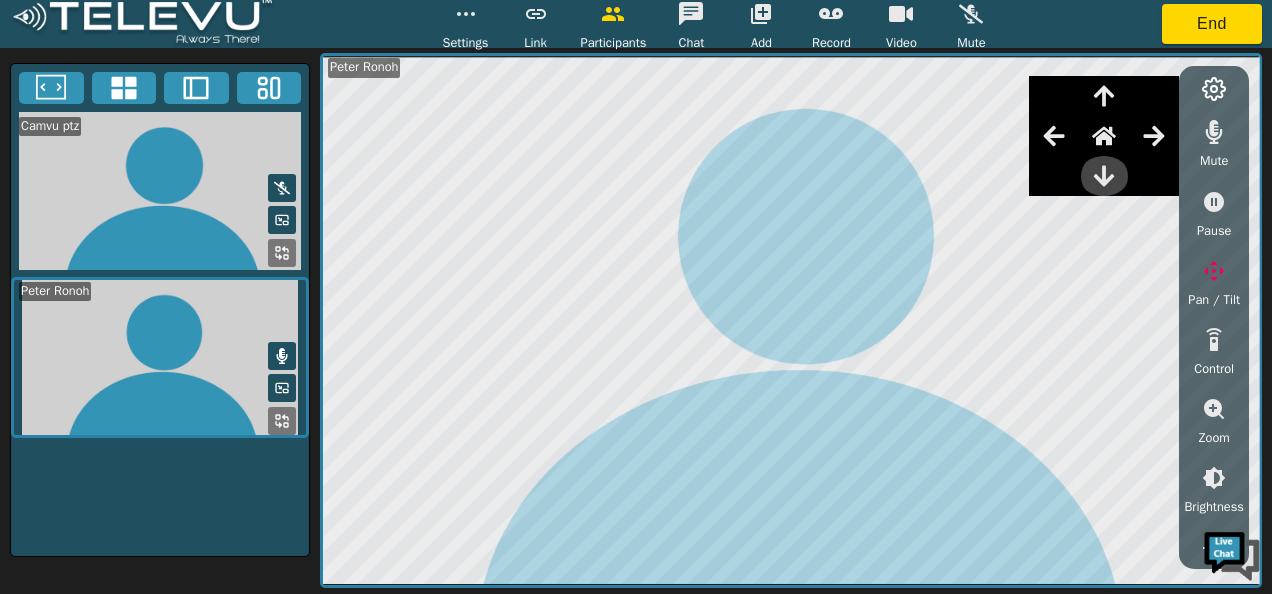 click 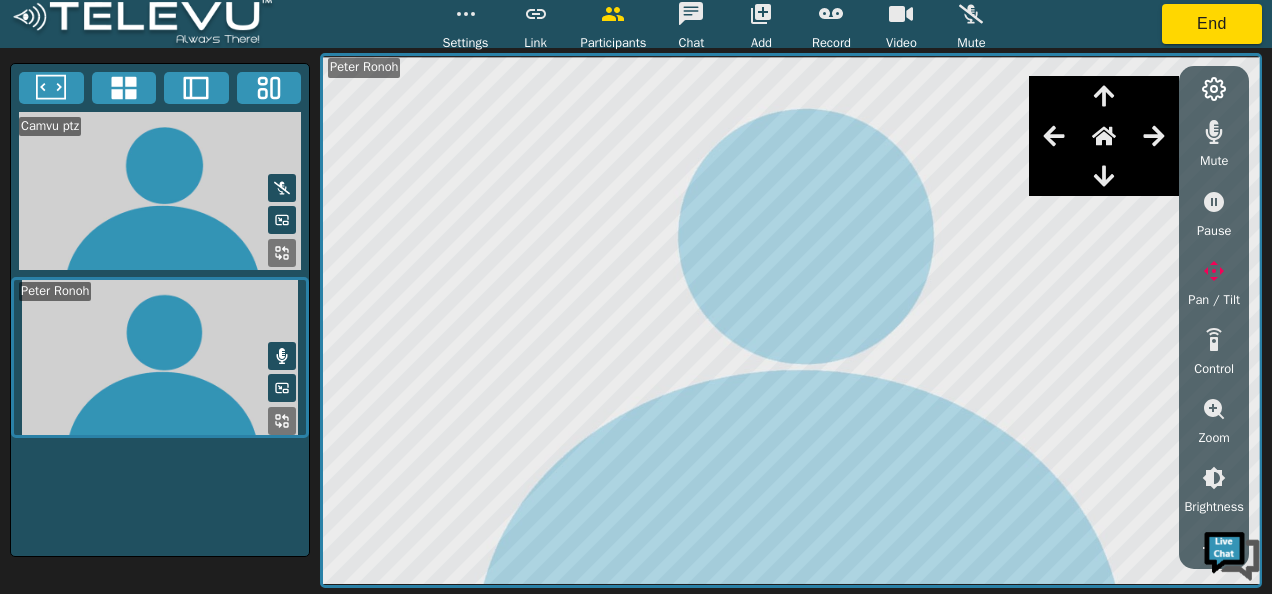 click 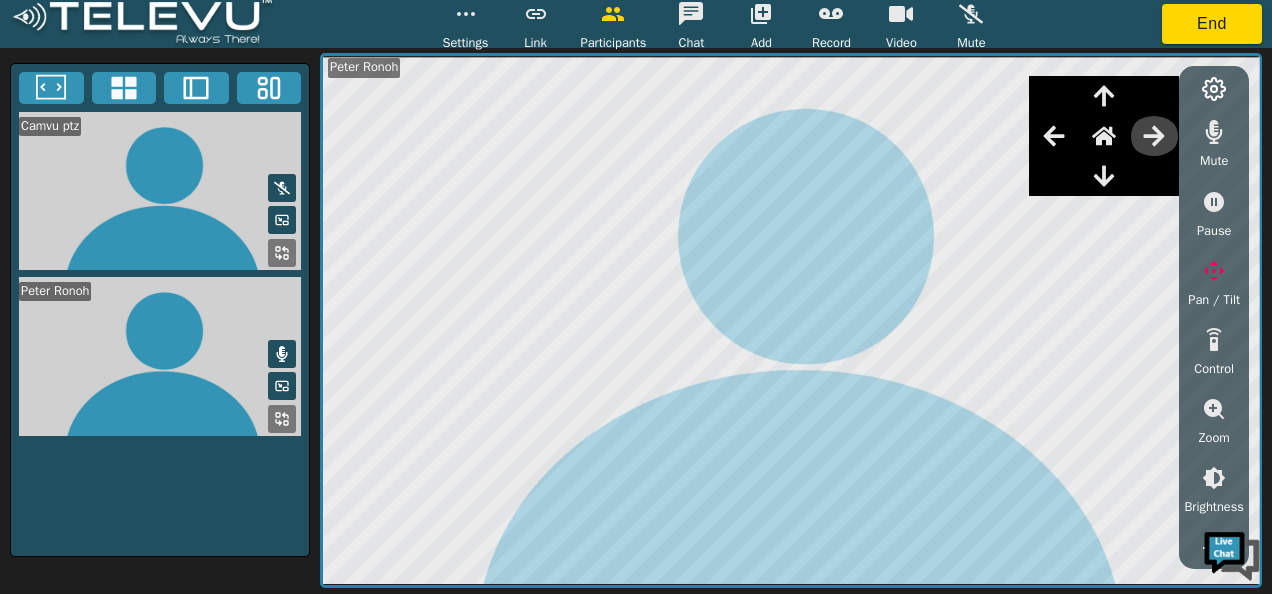 click 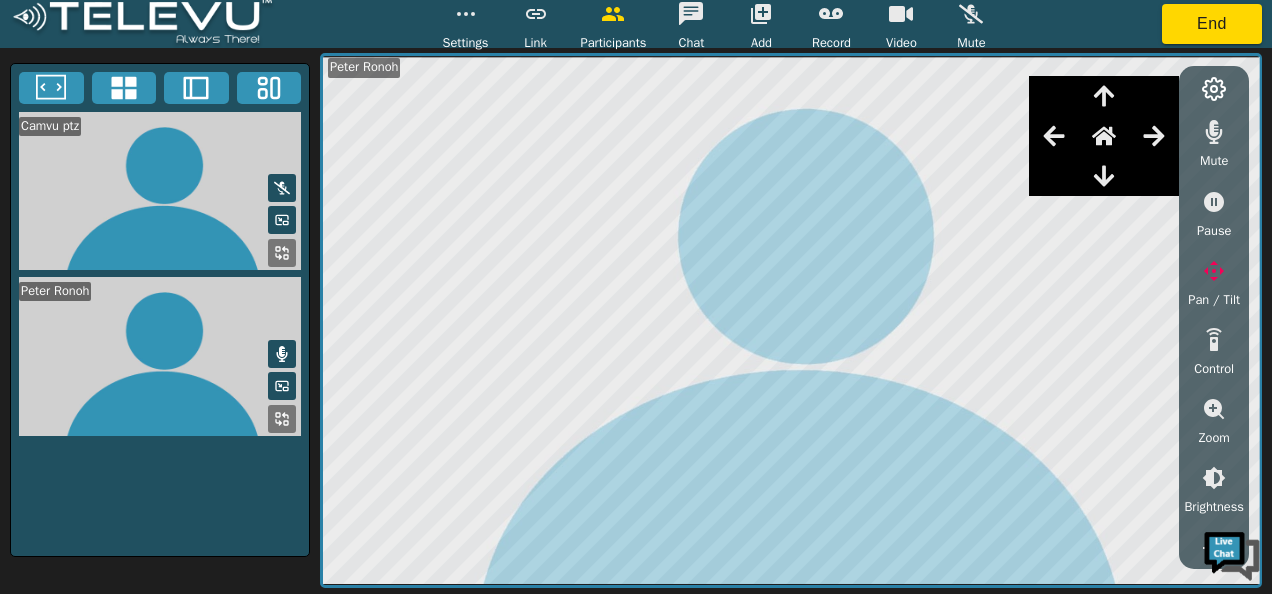 click at bounding box center [1054, 136] 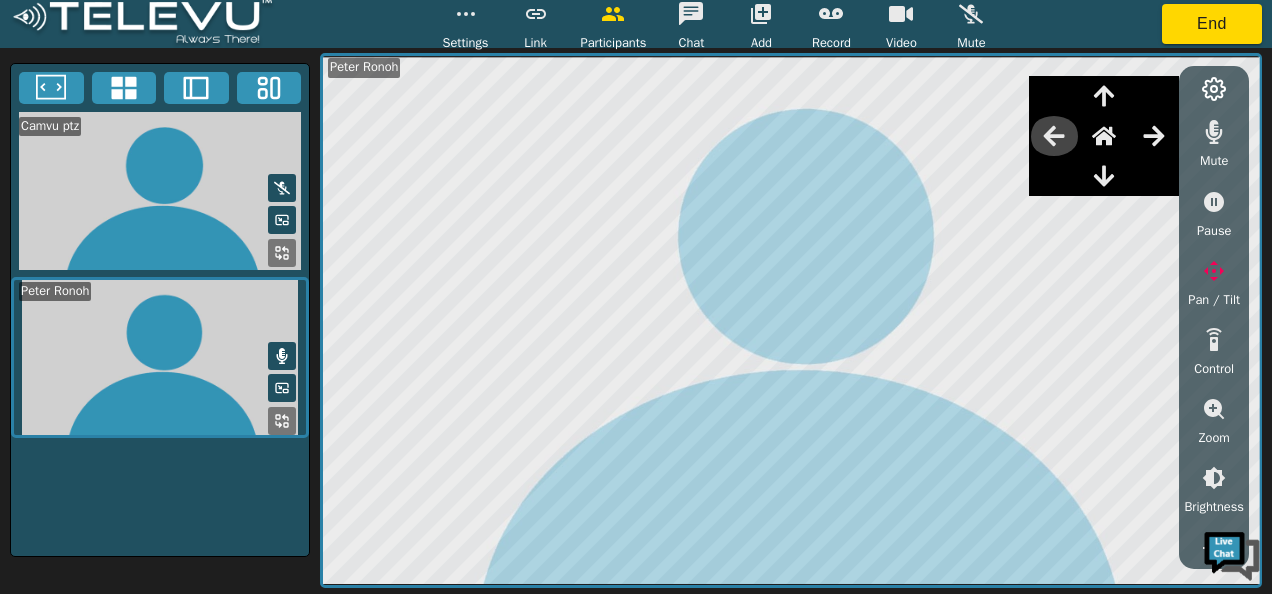 click at bounding box center (1054, 136) 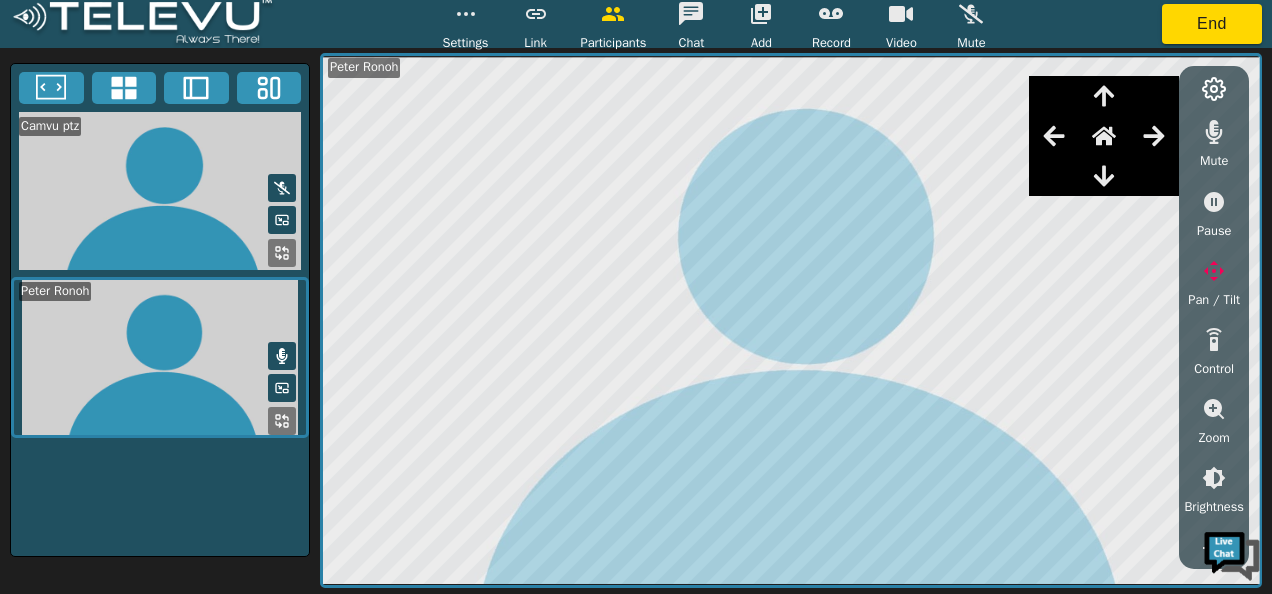 click at bounding box center [1054, 136] 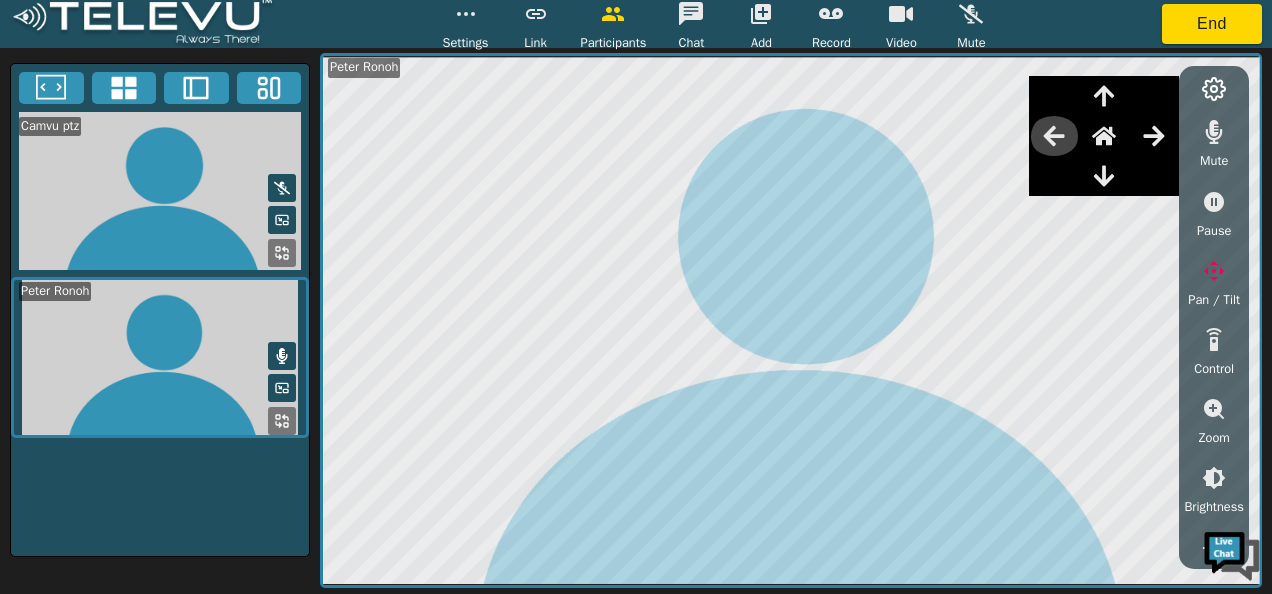 click at bounding box center (1054, 136) 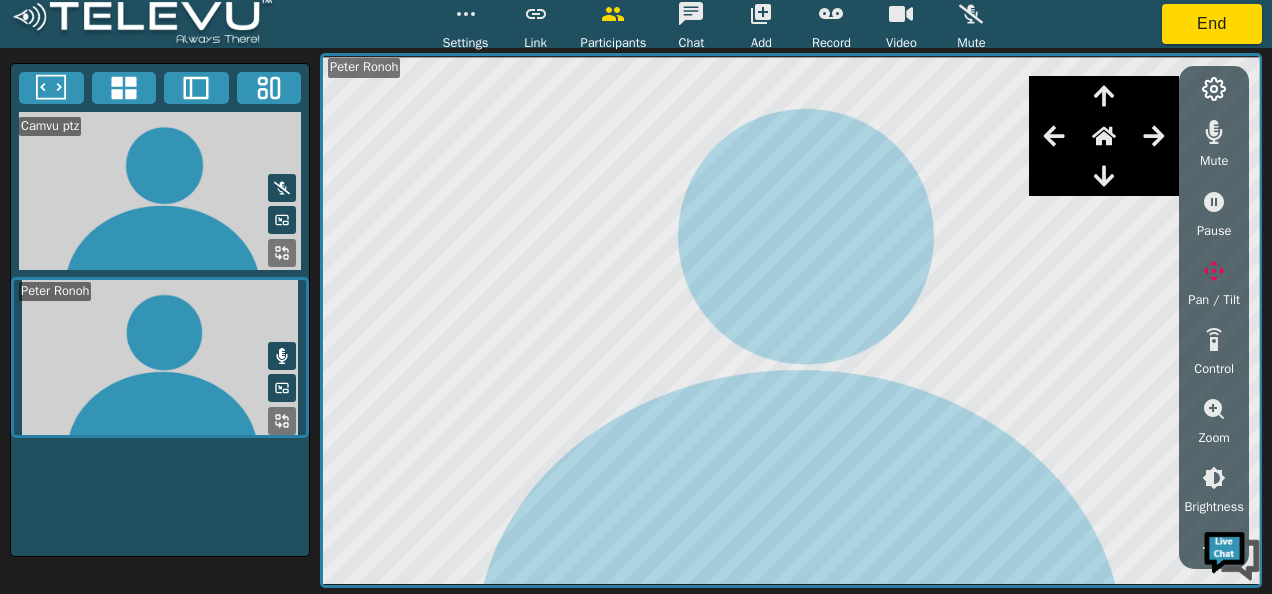 click at bounding box center [1054, 136] 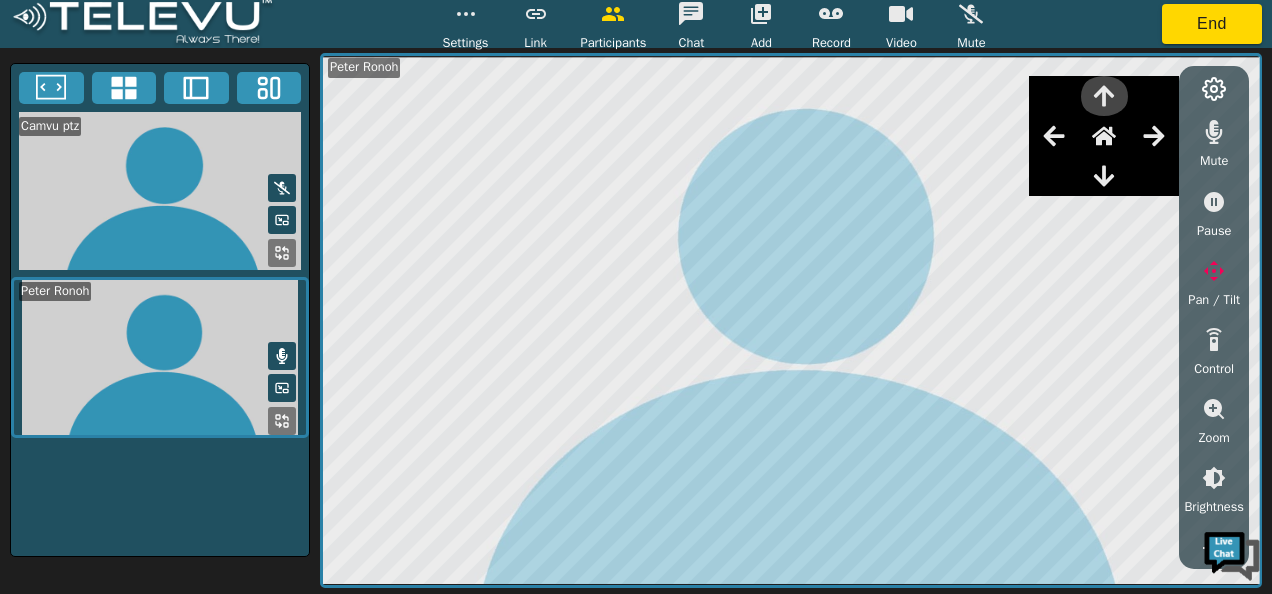 click 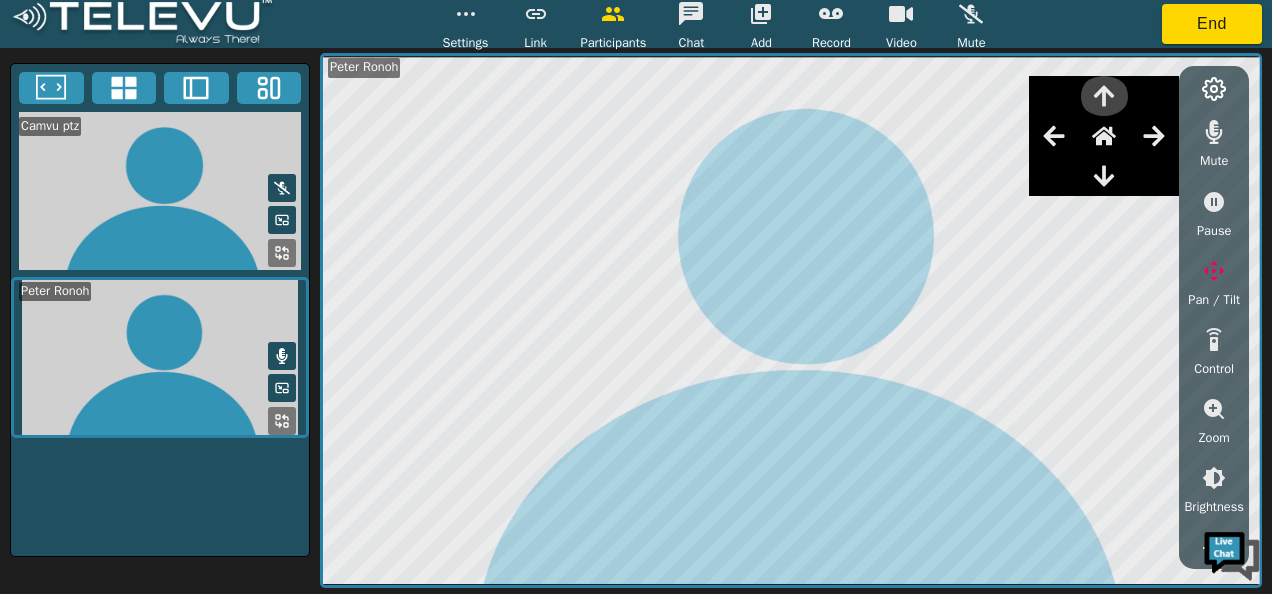 click 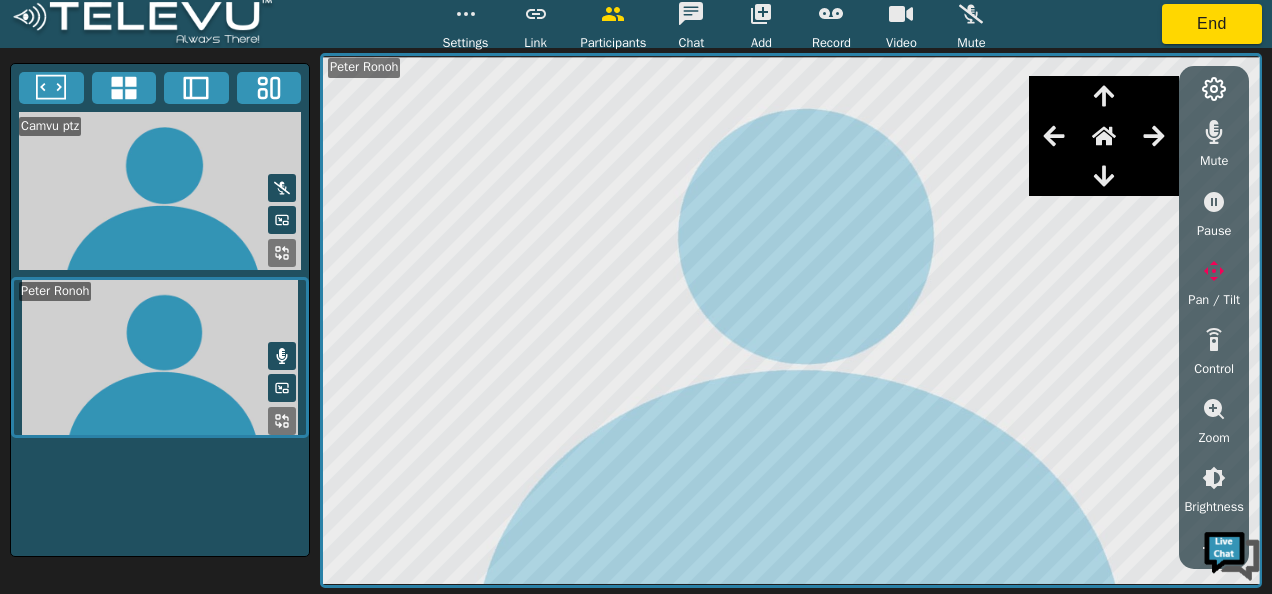 click 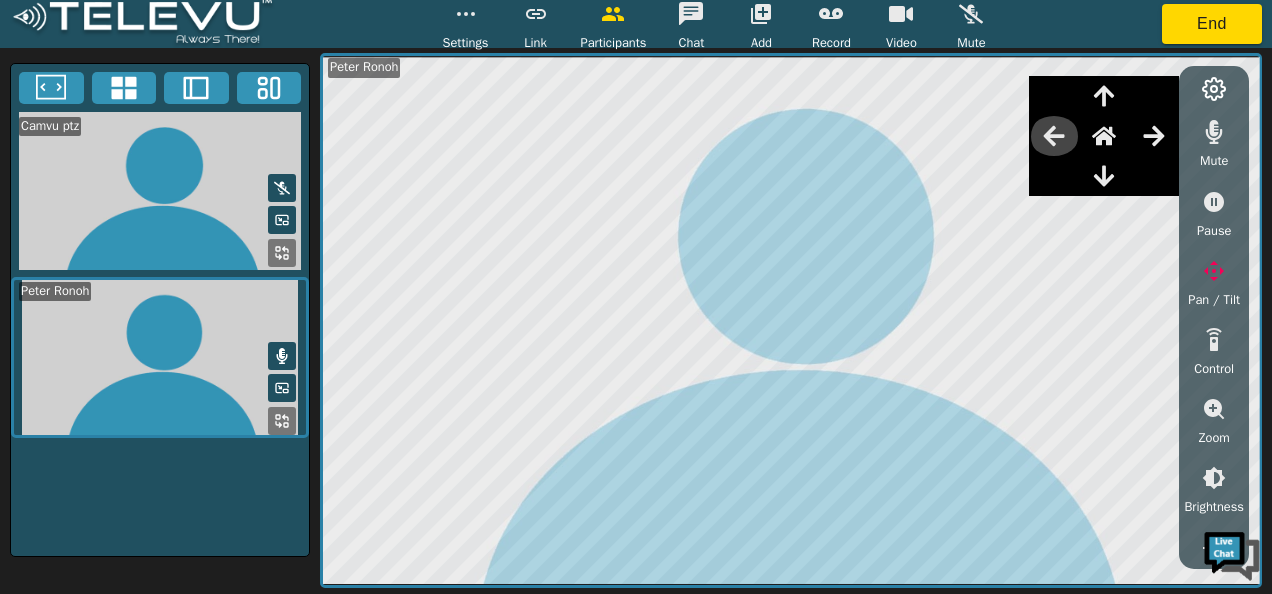 click at bounding box center (1054, 136) 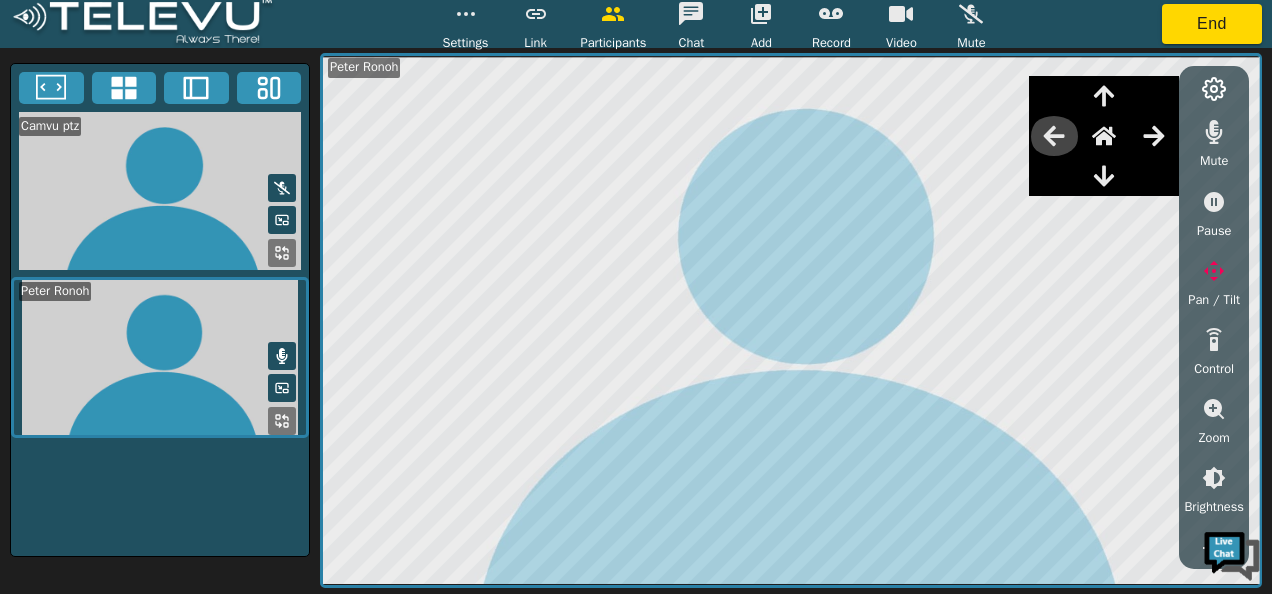 click at bounding box center (1054, 136) 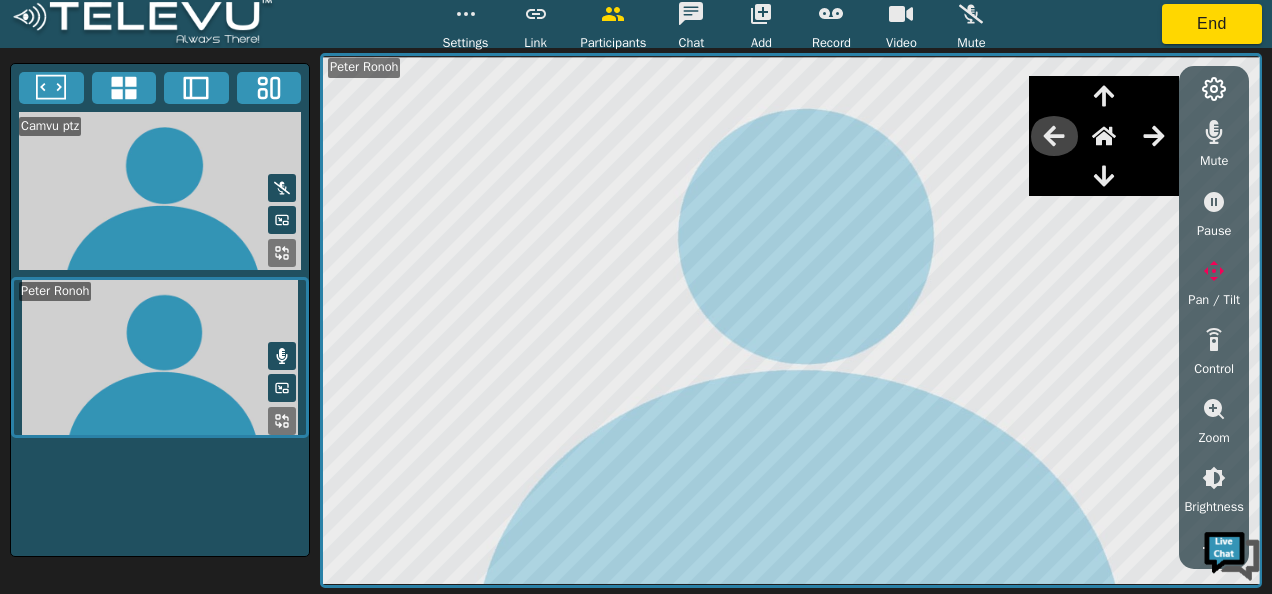 click at bounding box center (1054, 136) 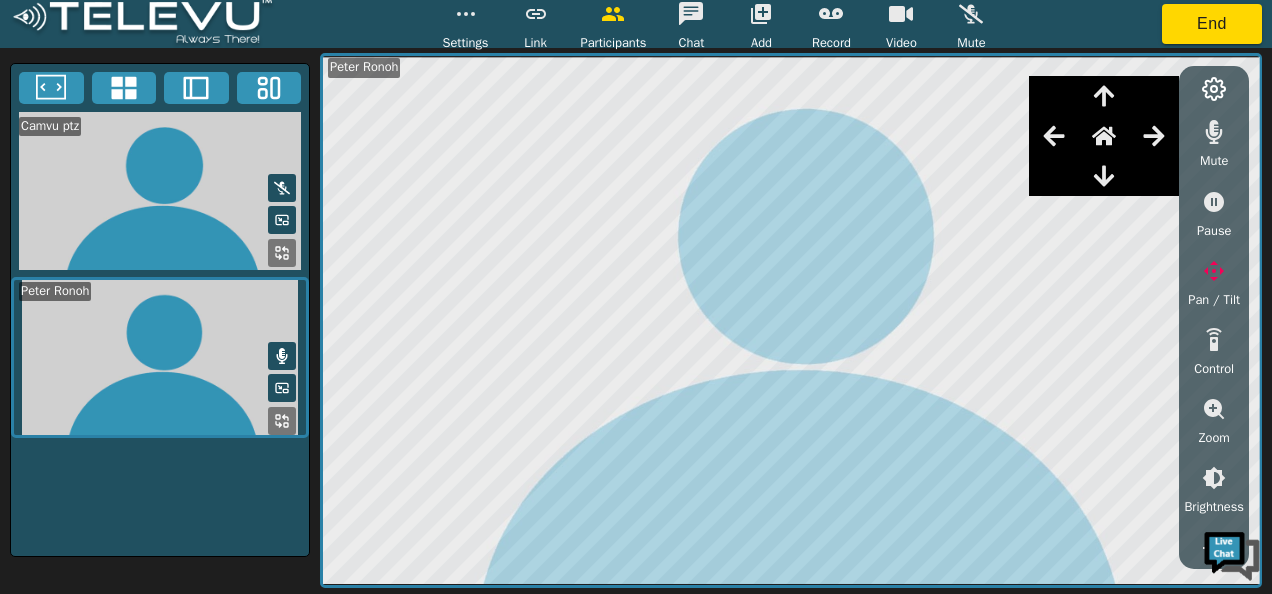 click at bounding box center [1054, 136] 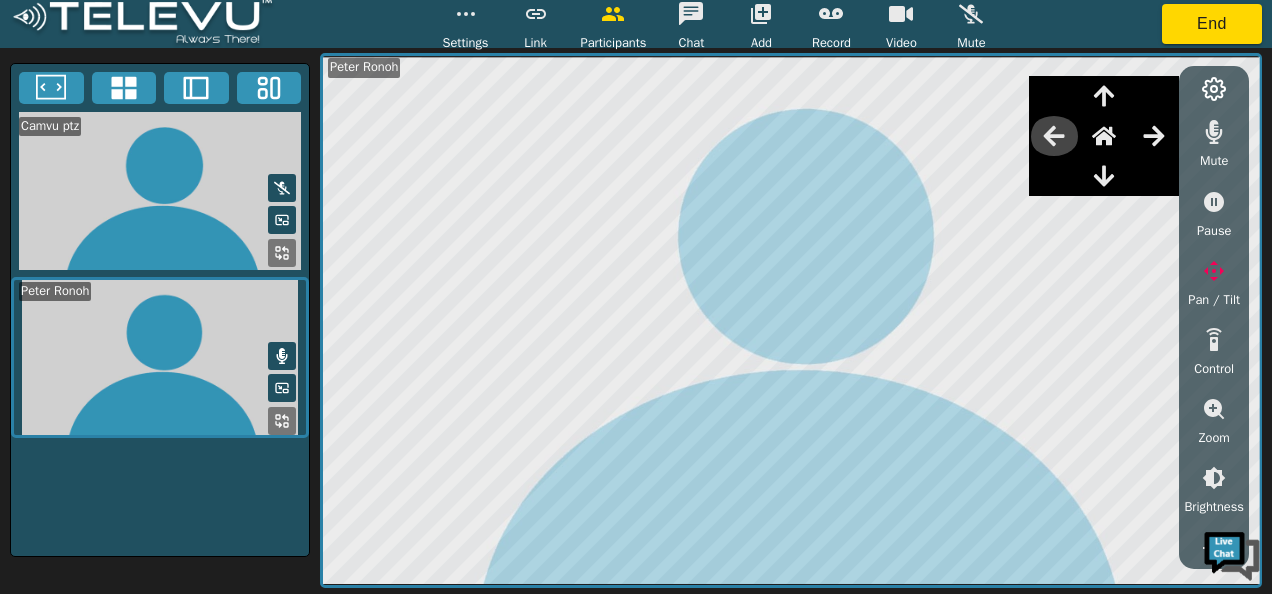click at bounding box center [1054, 136] 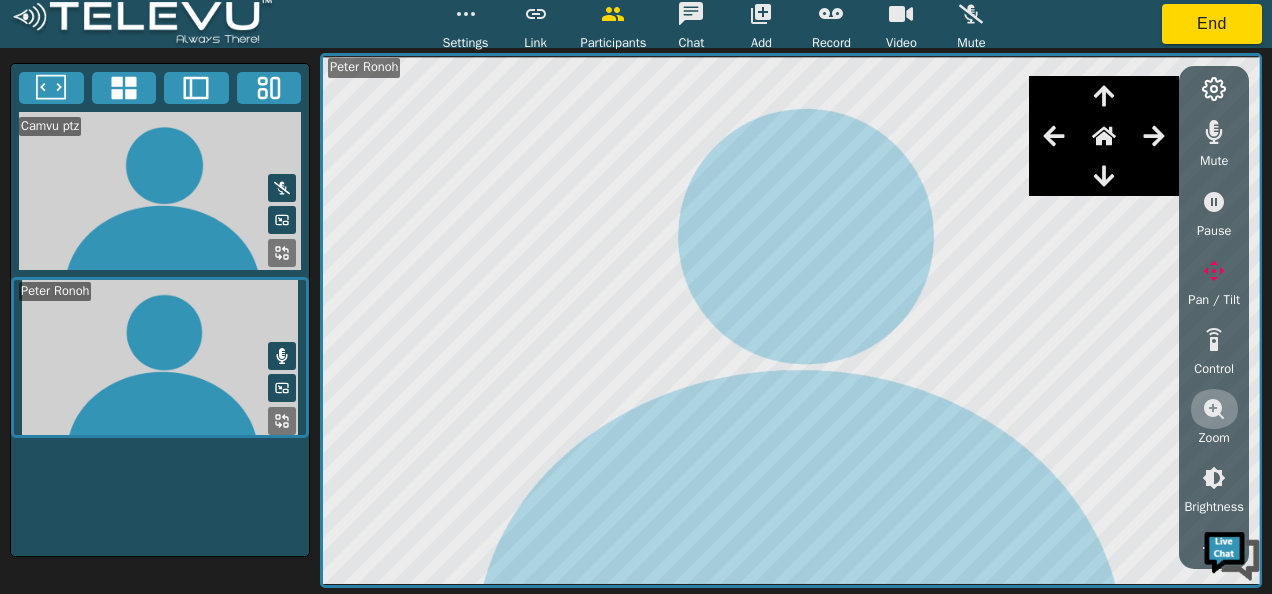 click 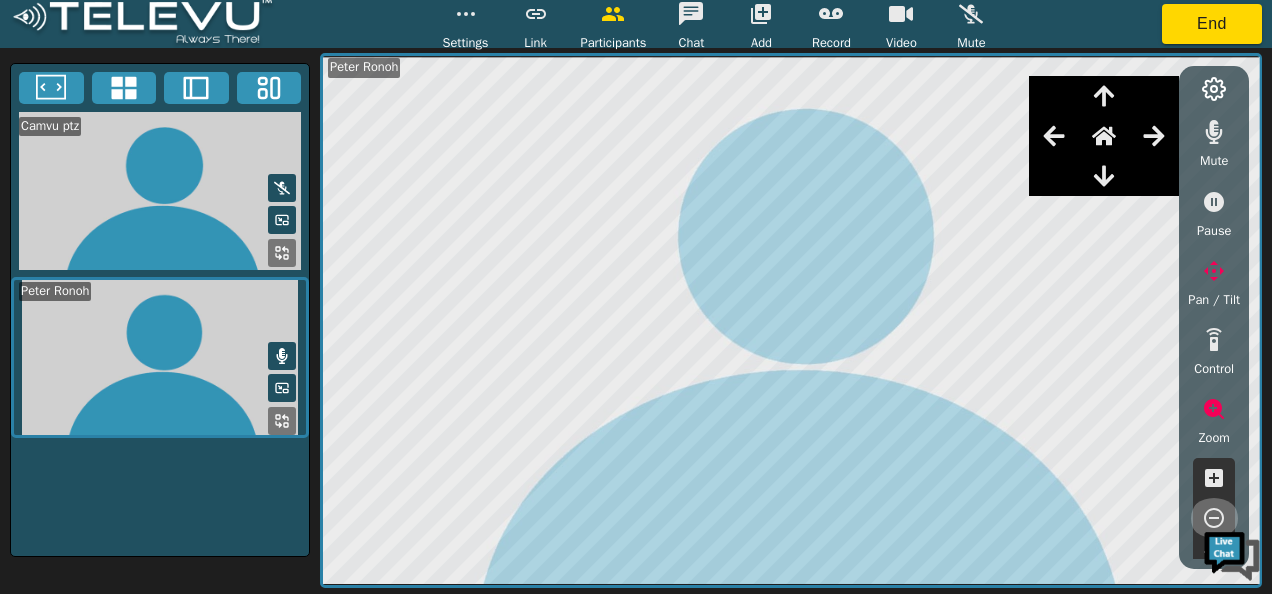 click 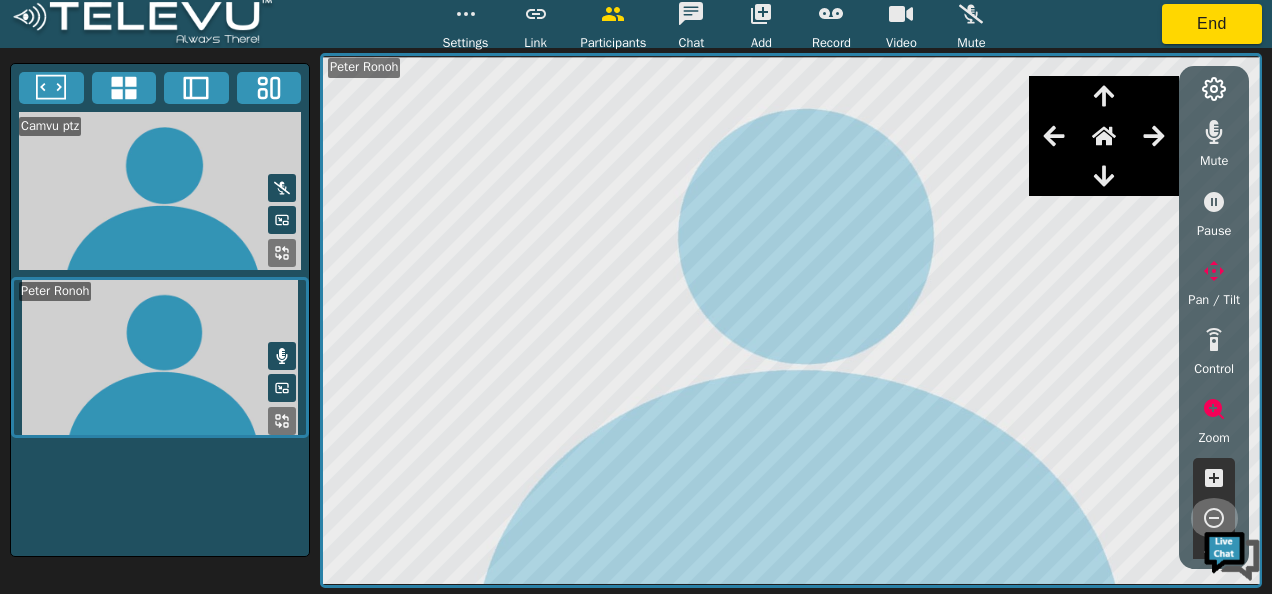 click 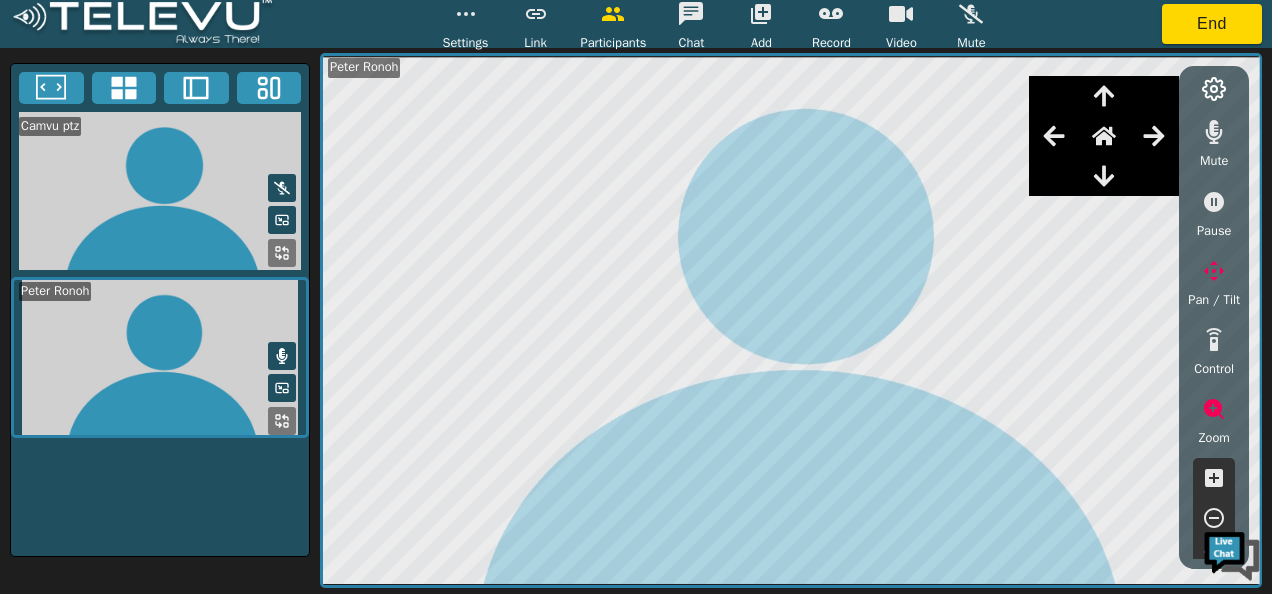 click 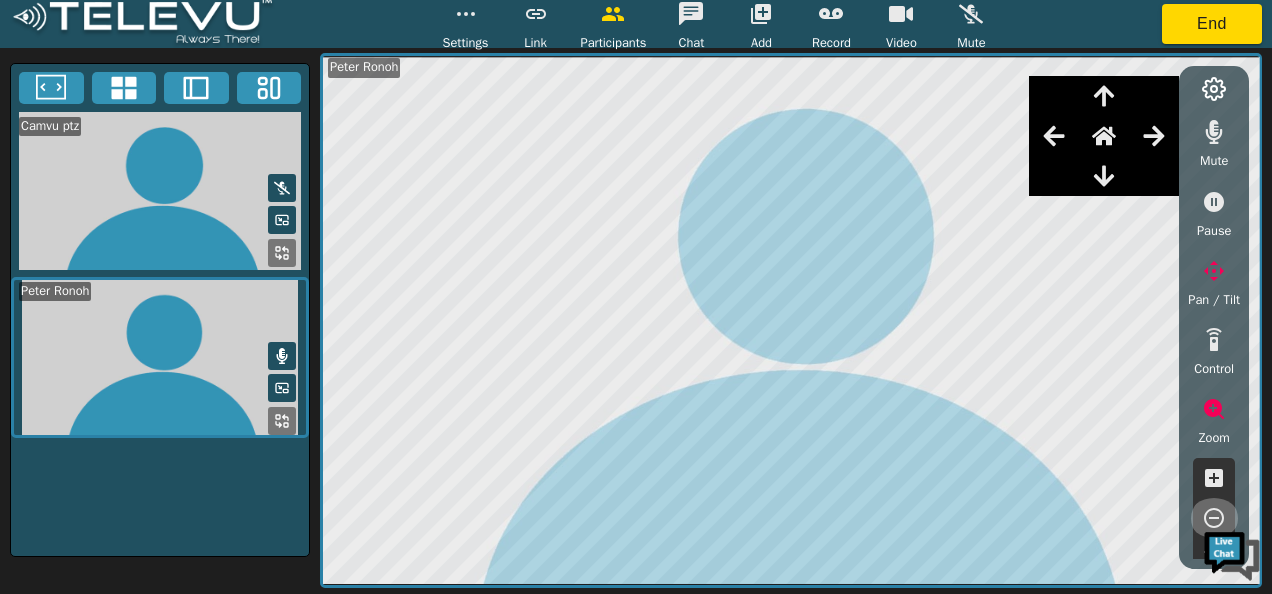 click 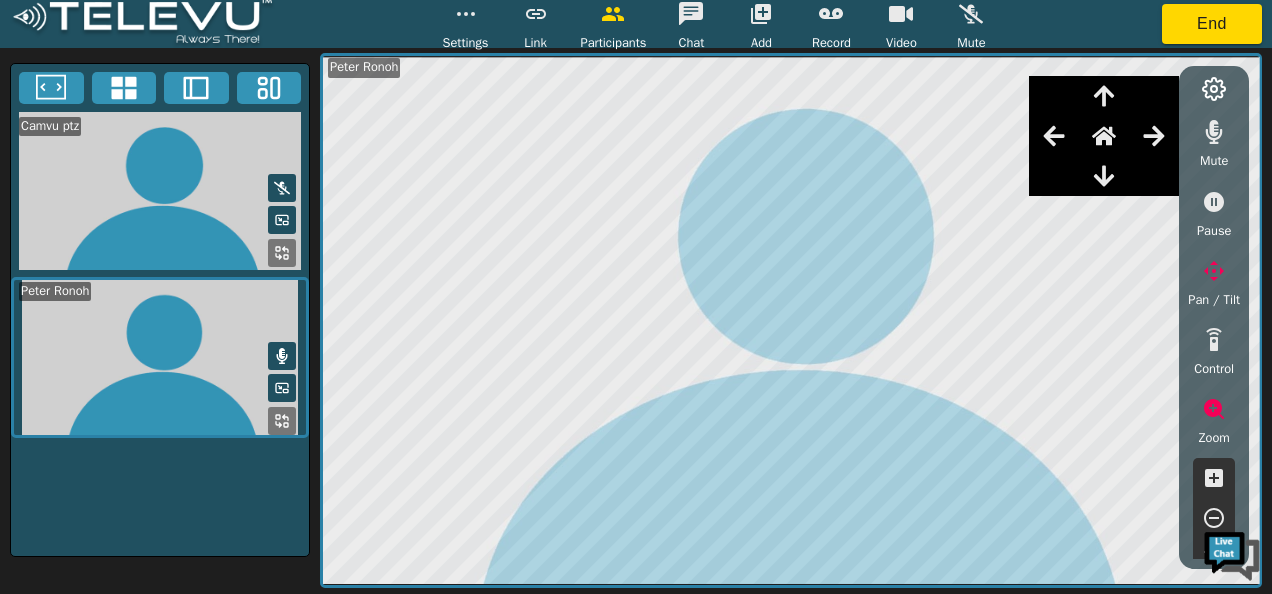 click 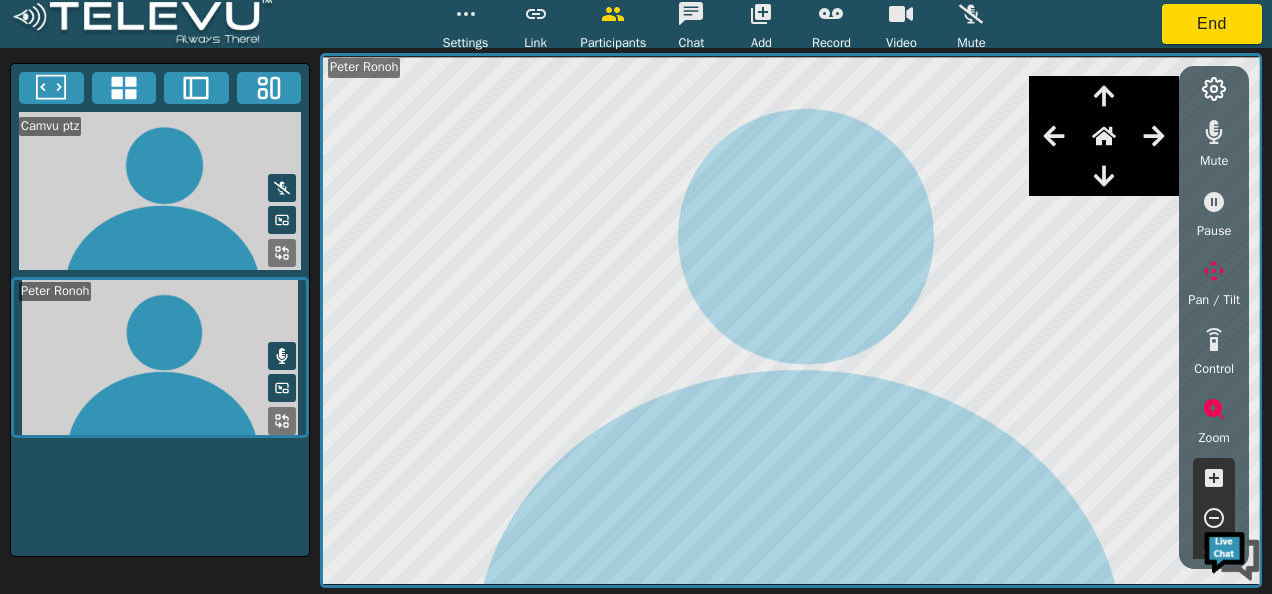 click 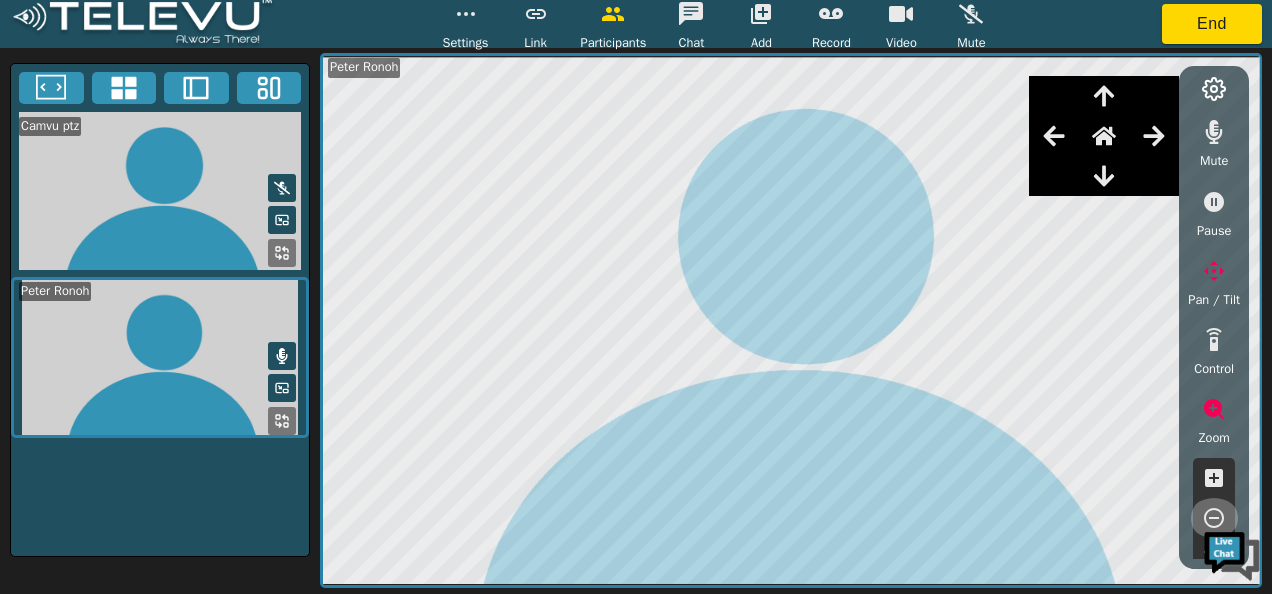 click 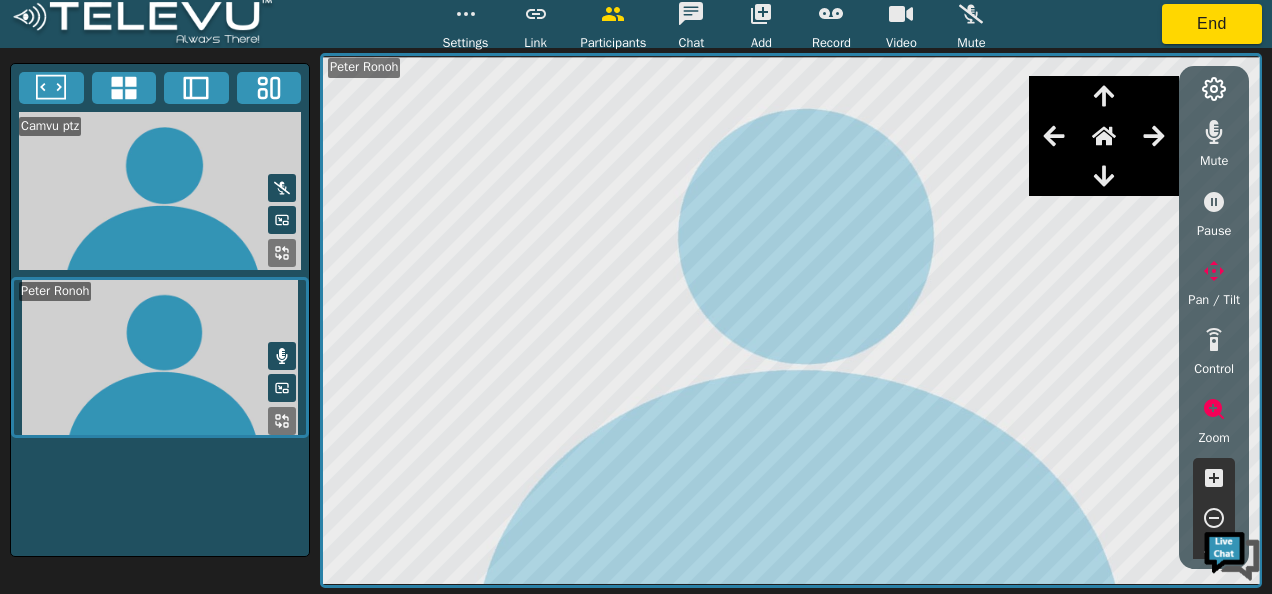 click 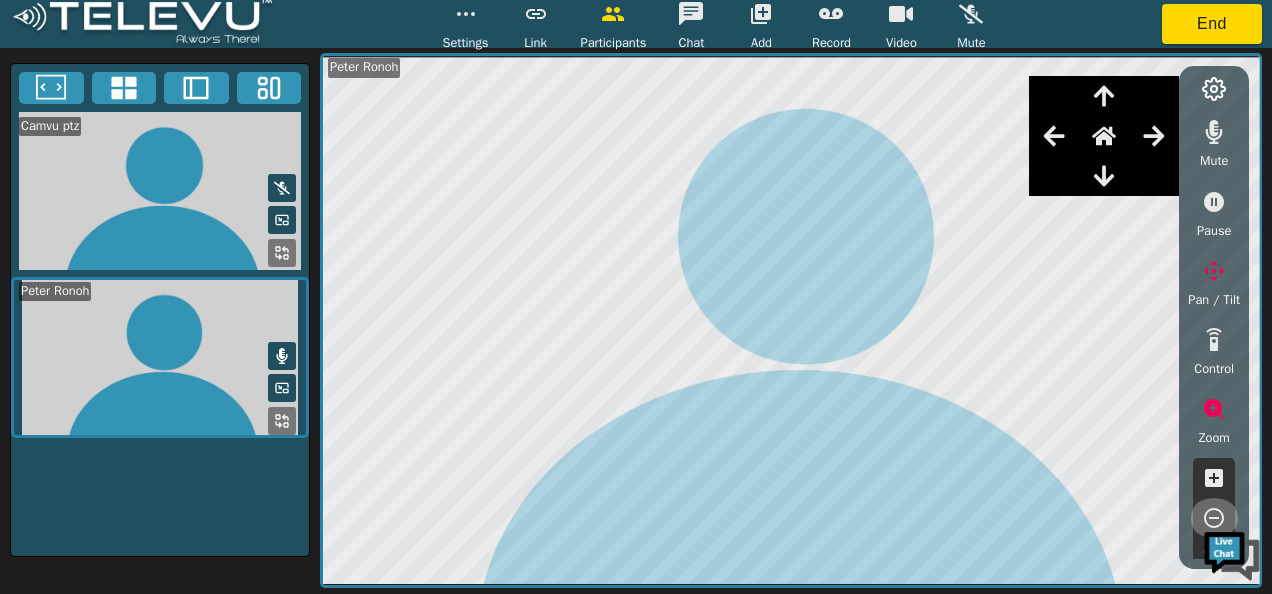 click 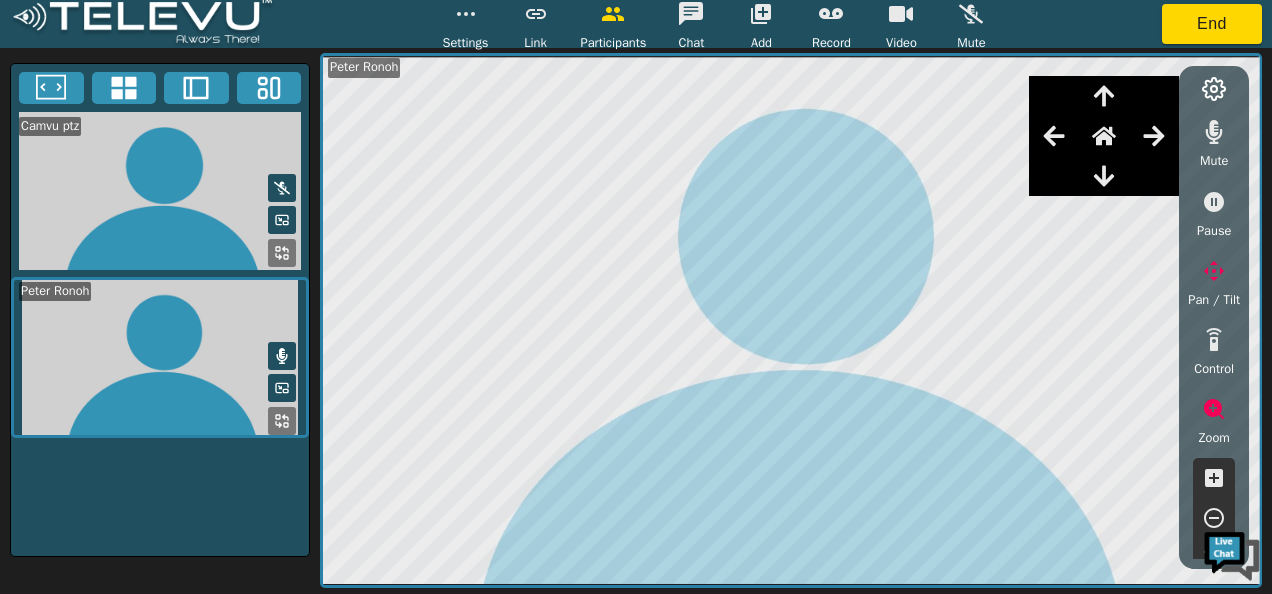 click 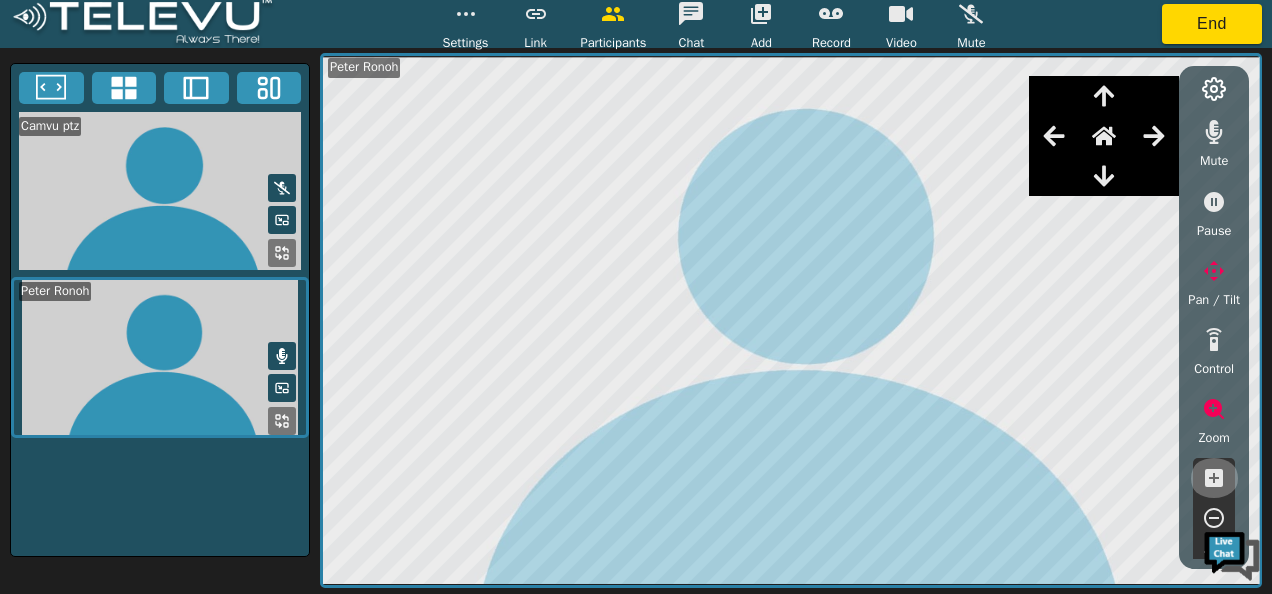 click 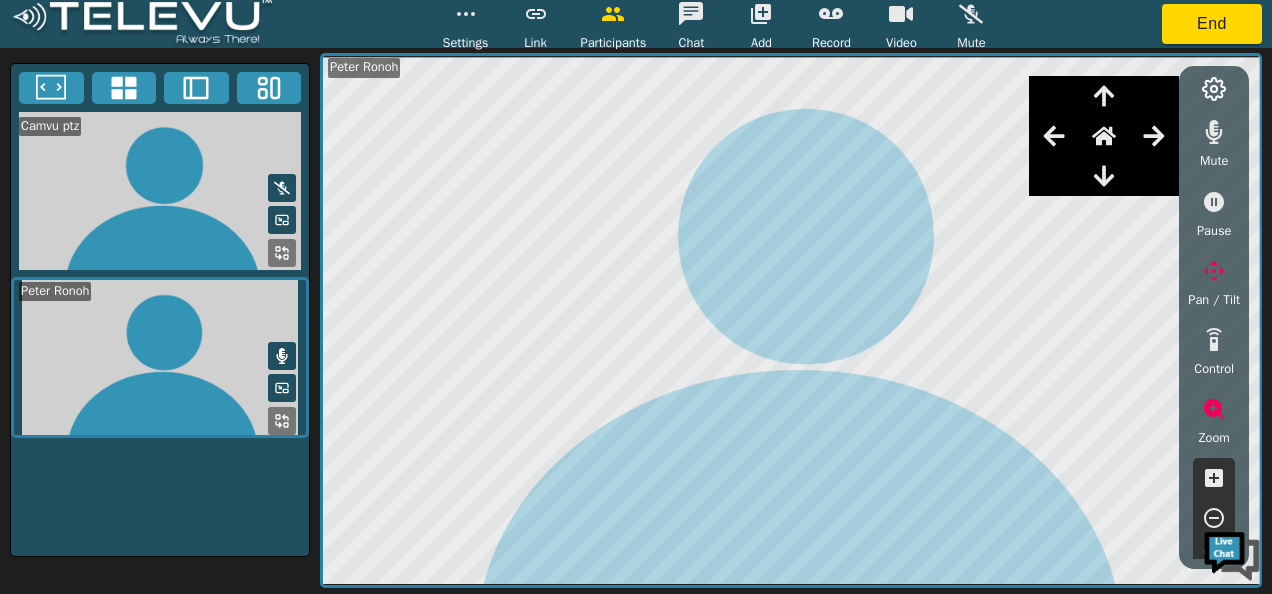 click 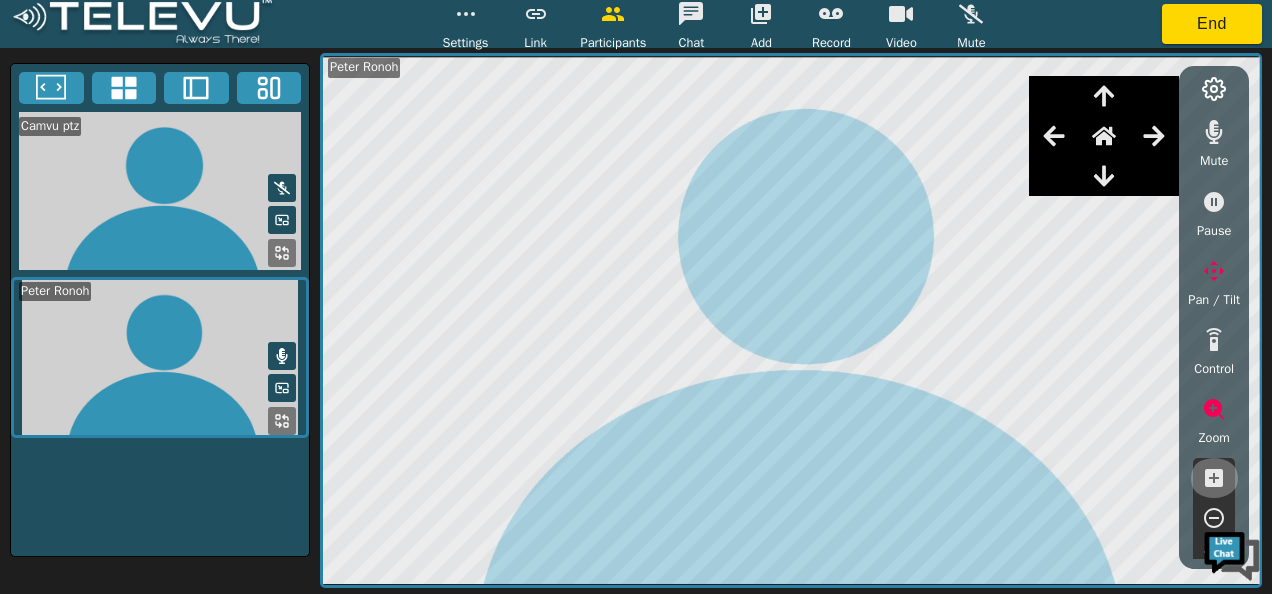 click 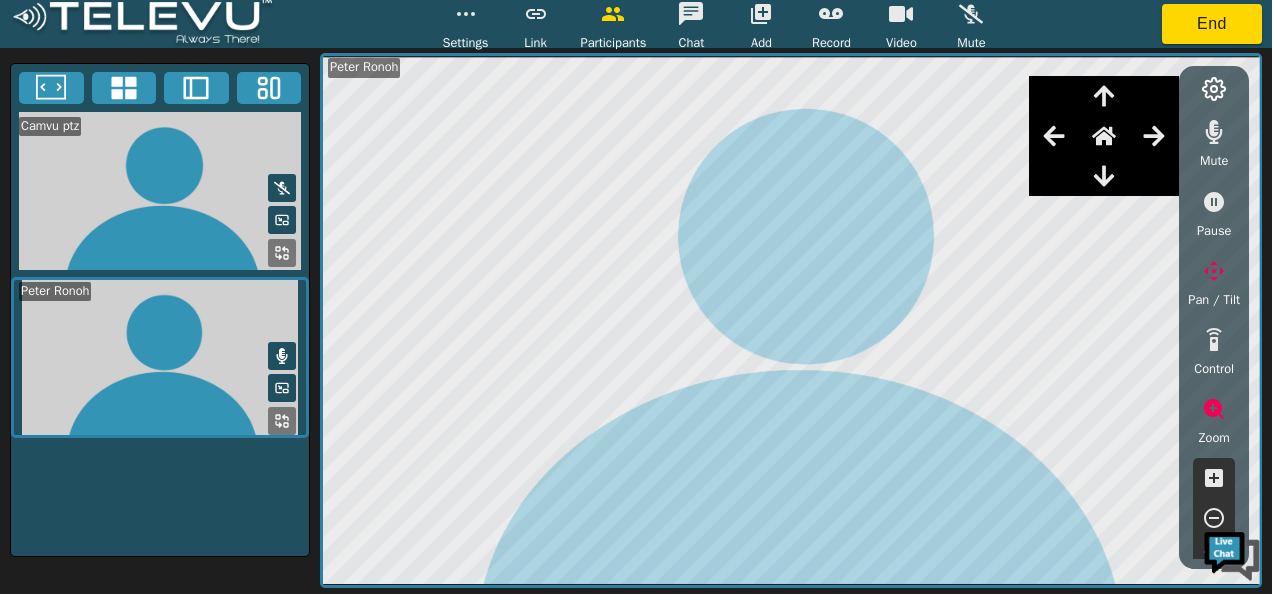 click 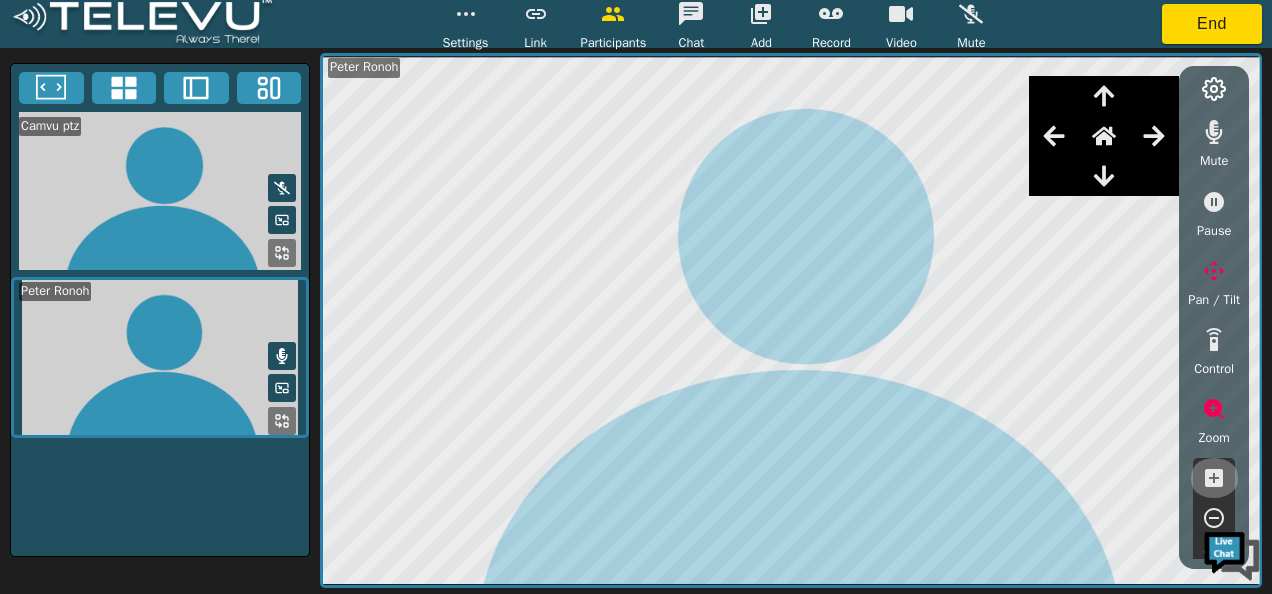 click 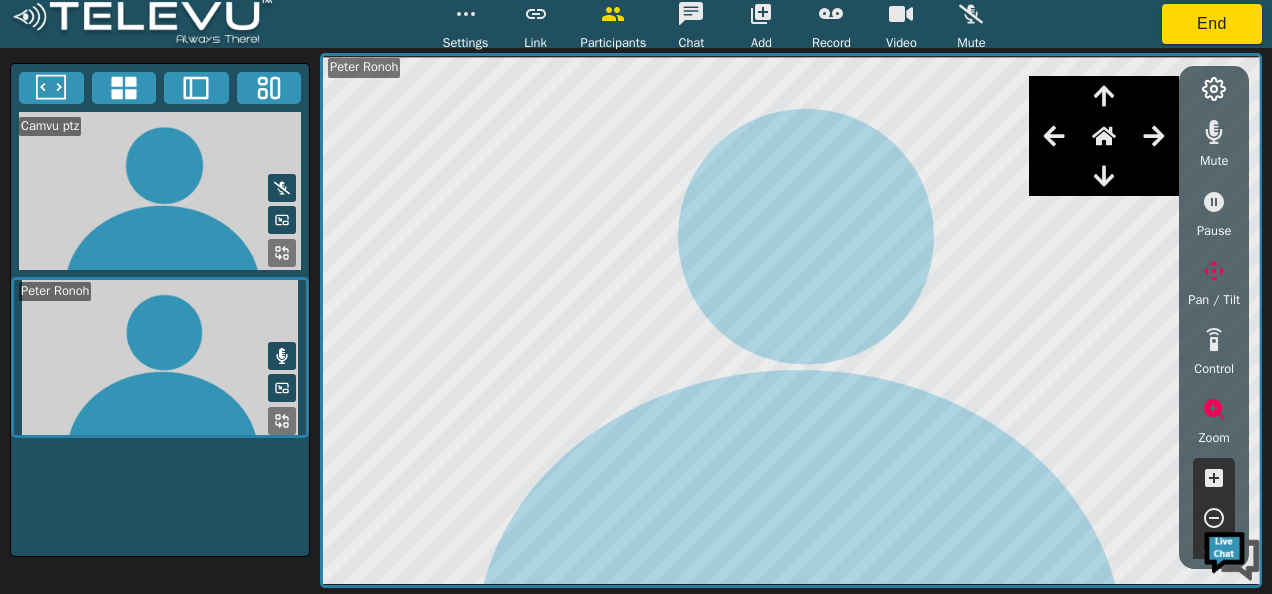 click 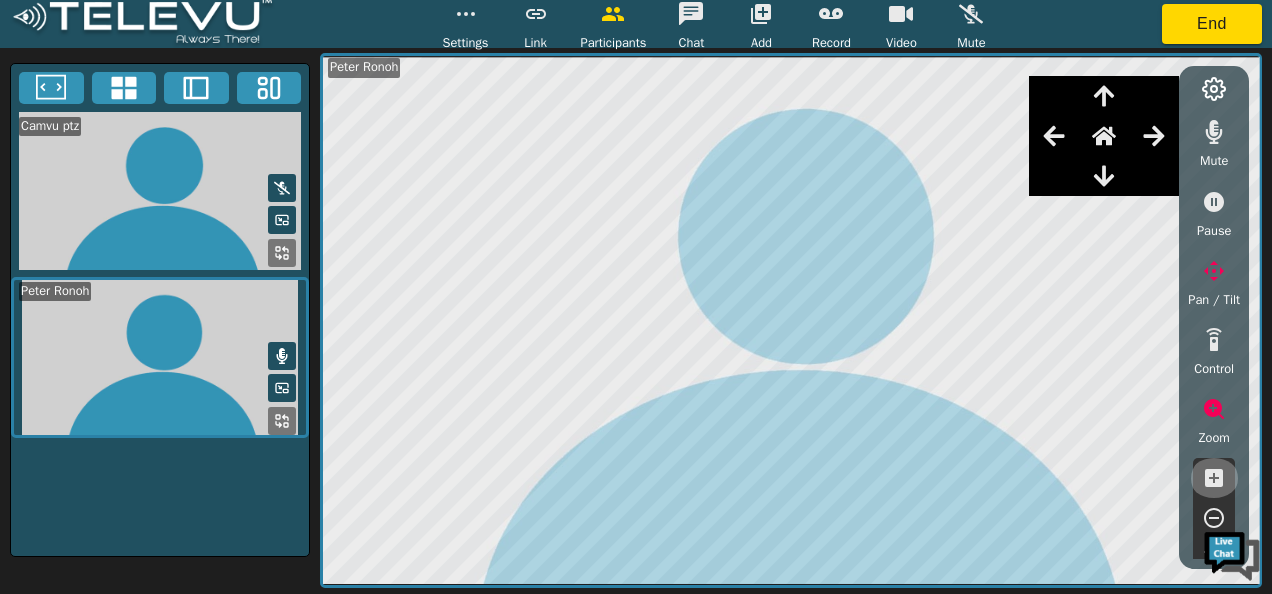 click 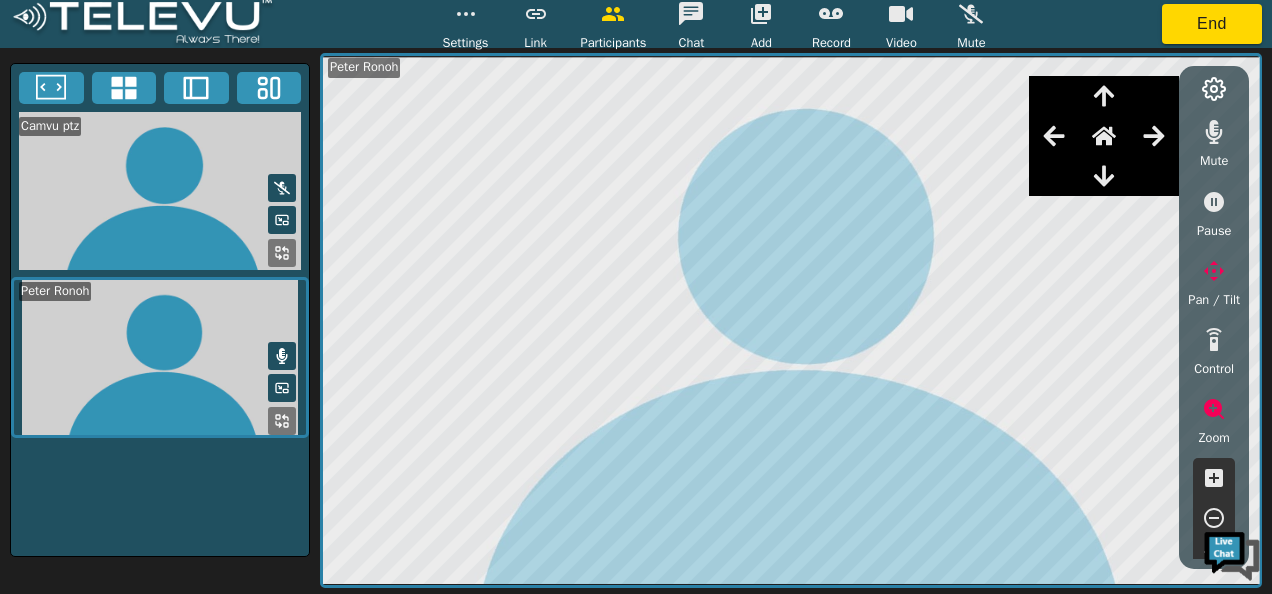 click 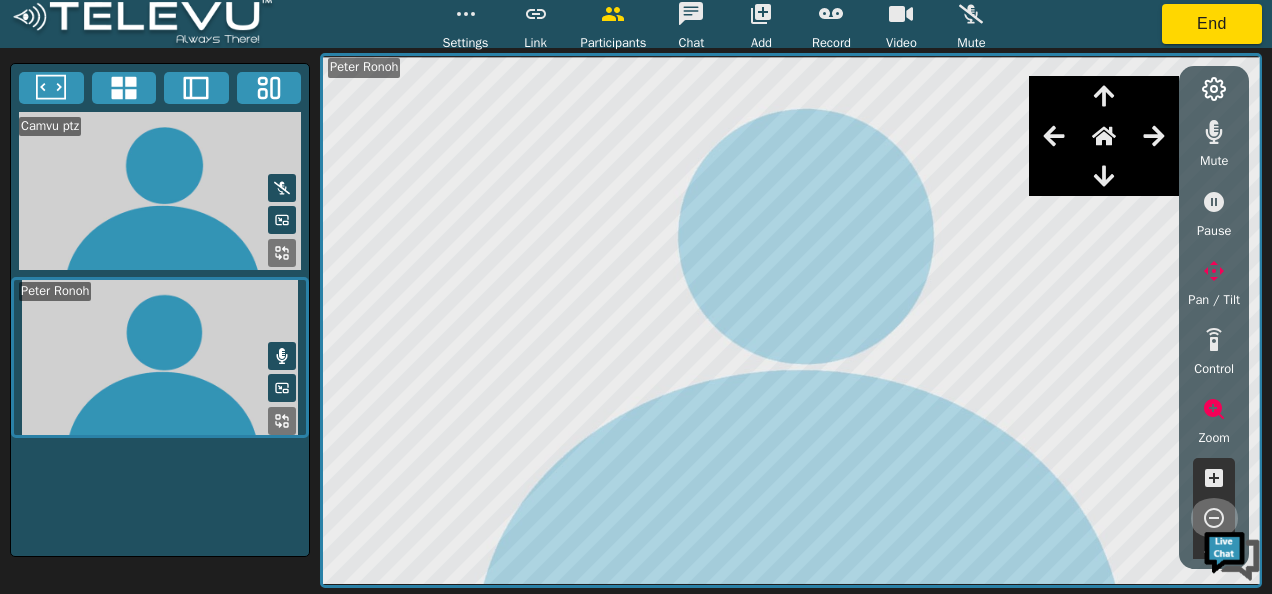 click 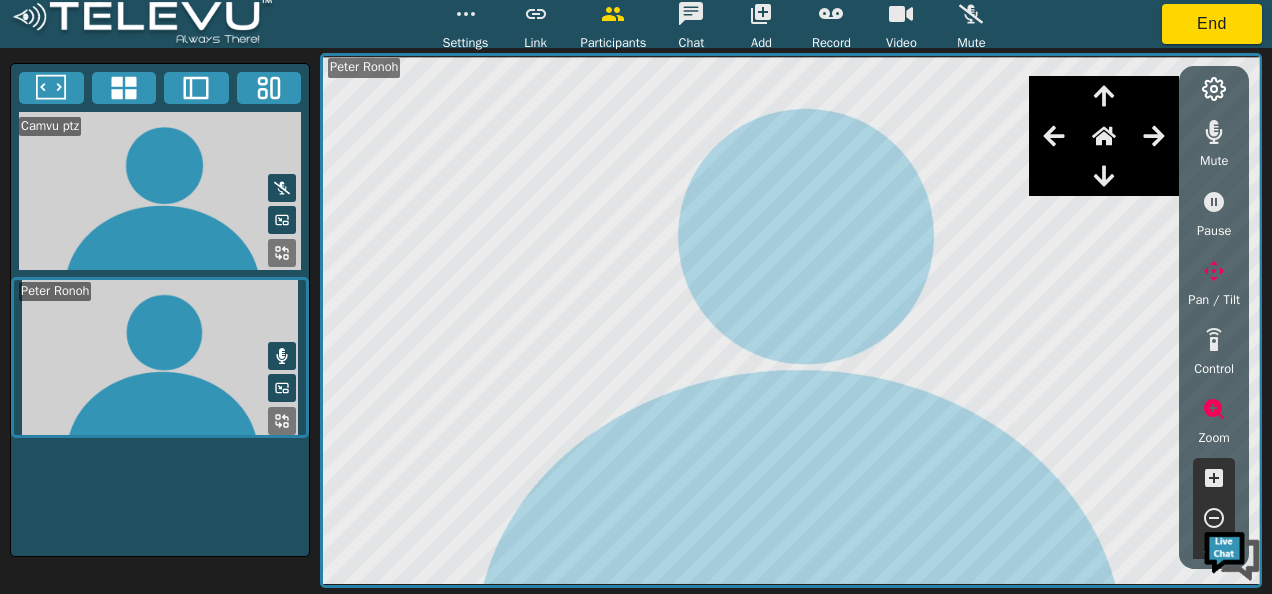click 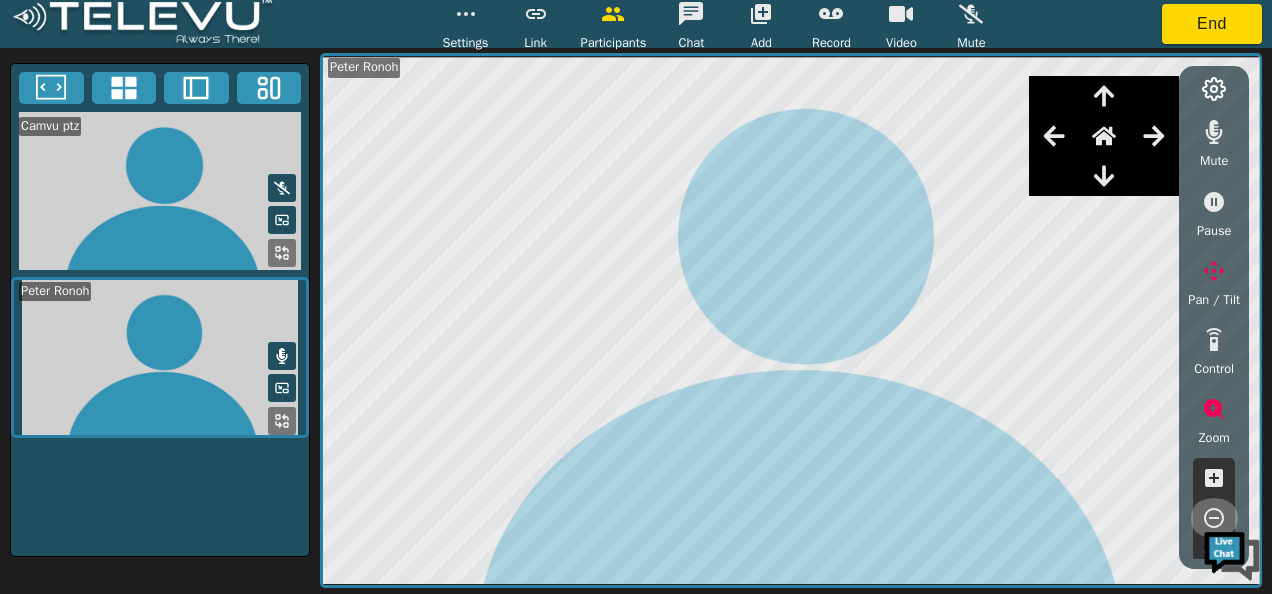 click 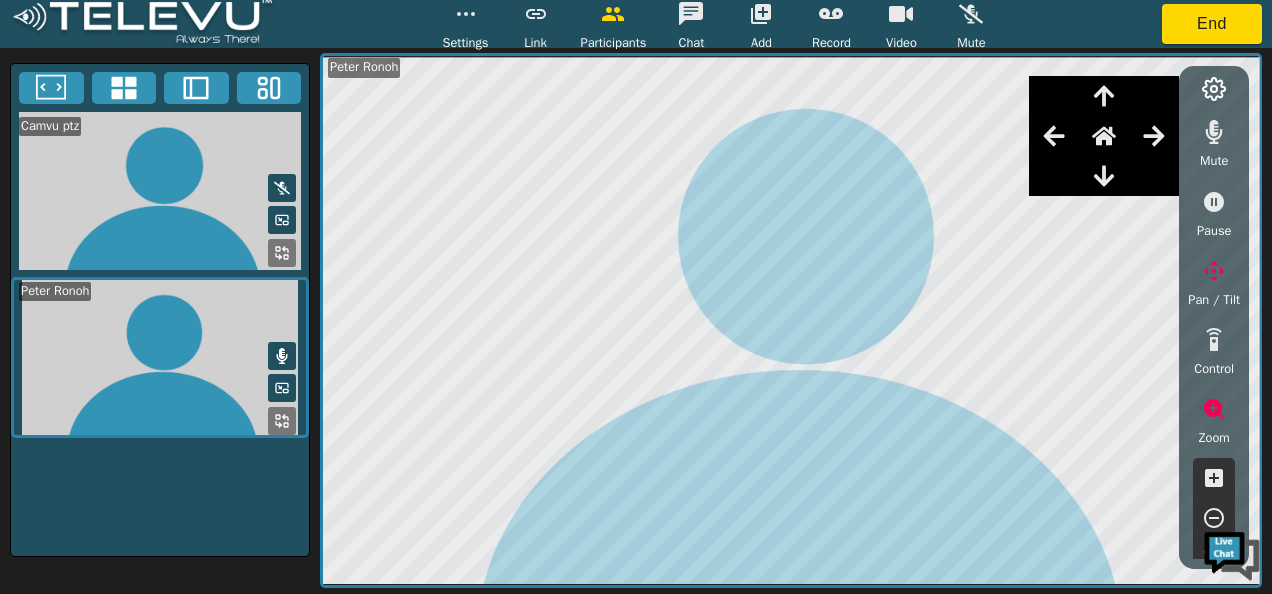 click 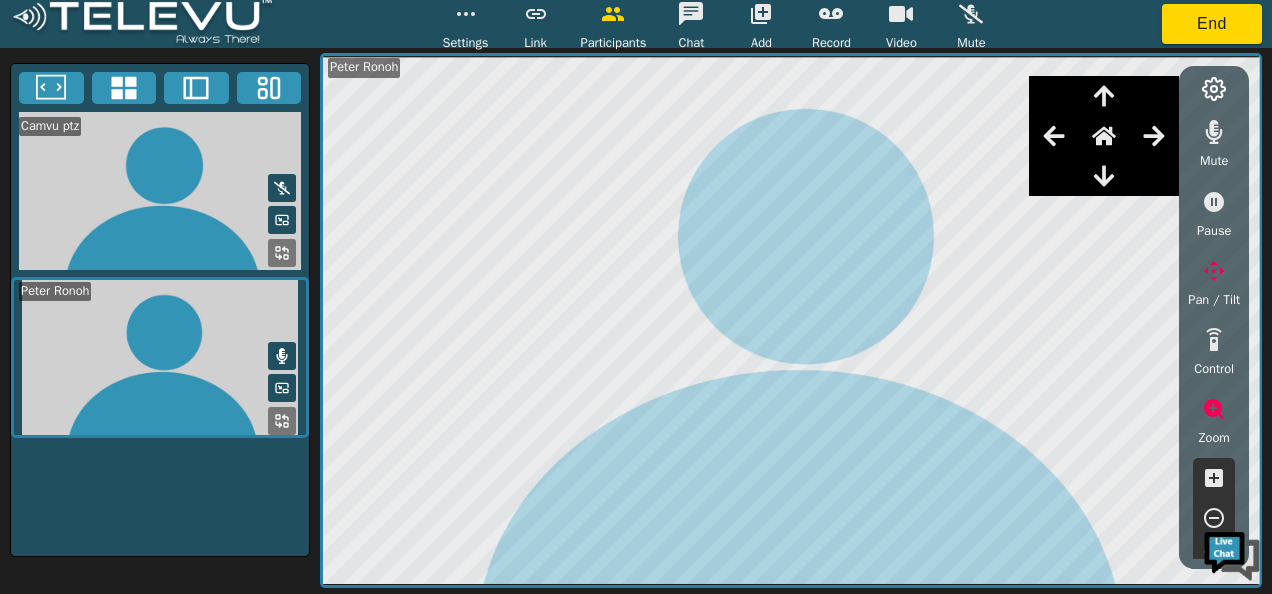click 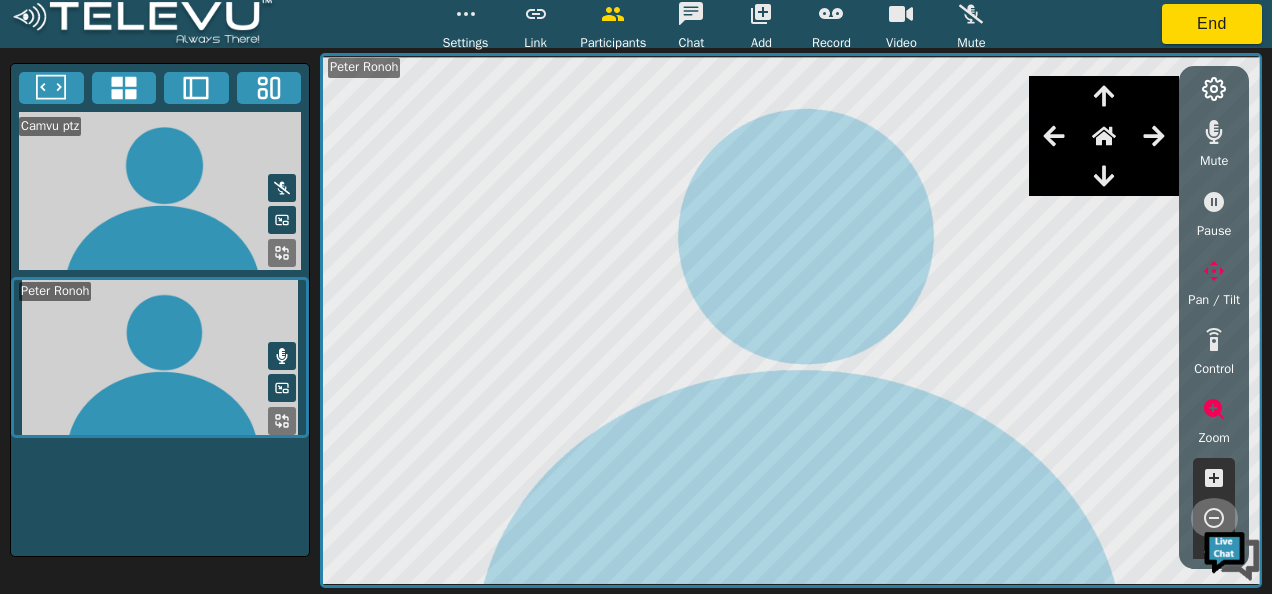 click 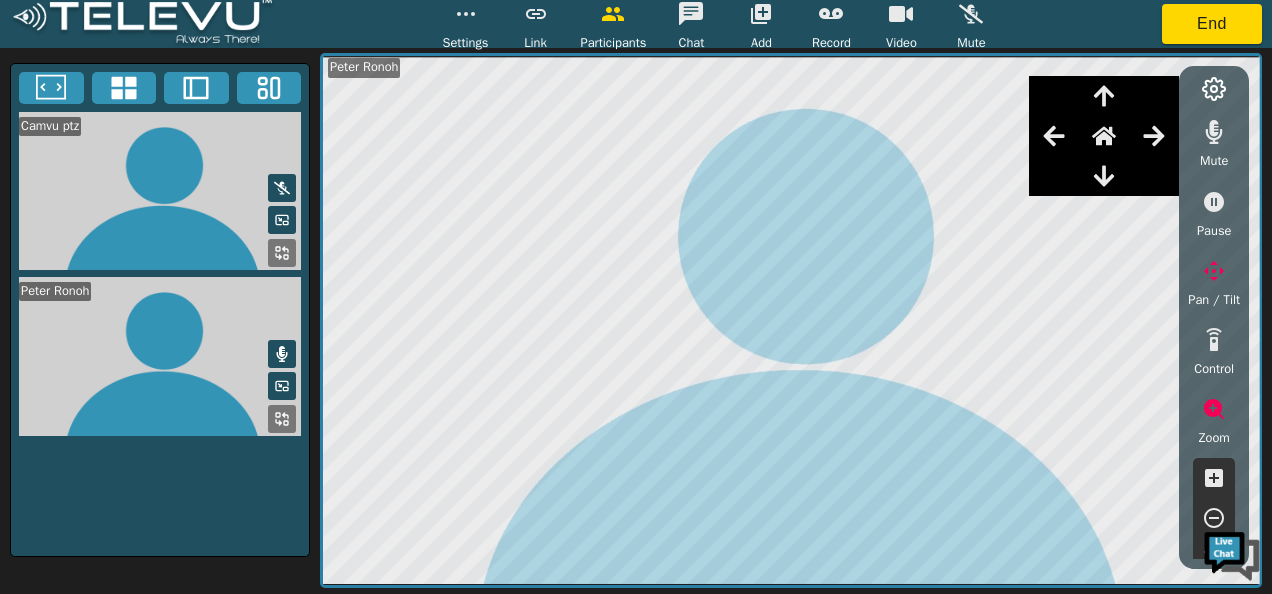 click 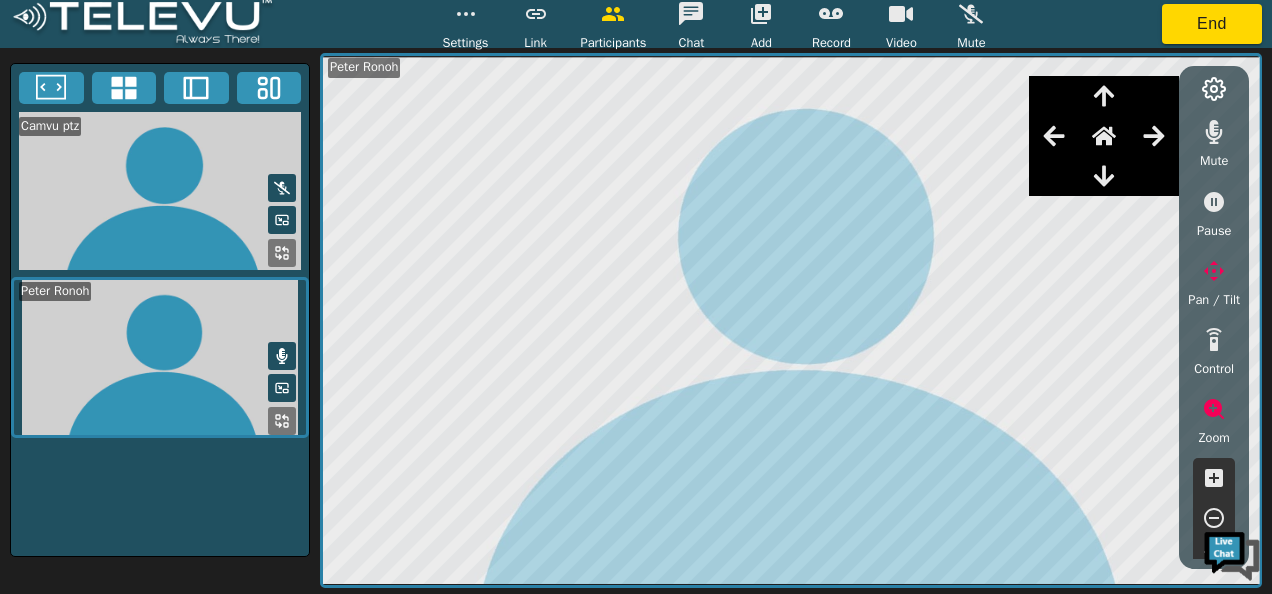 click 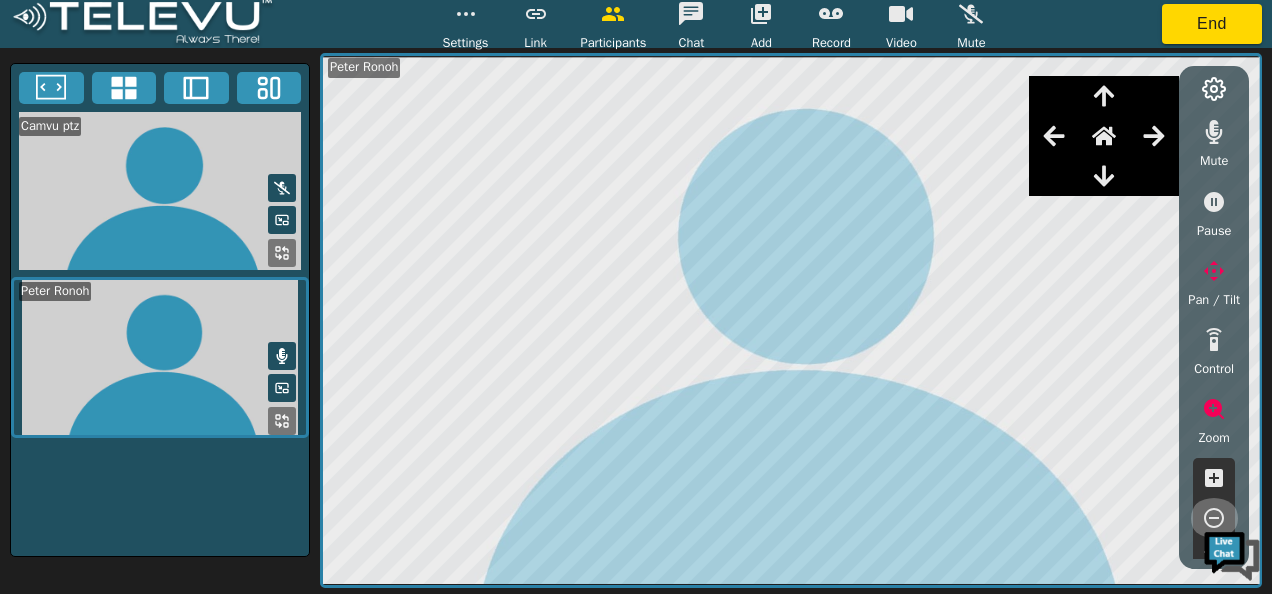click 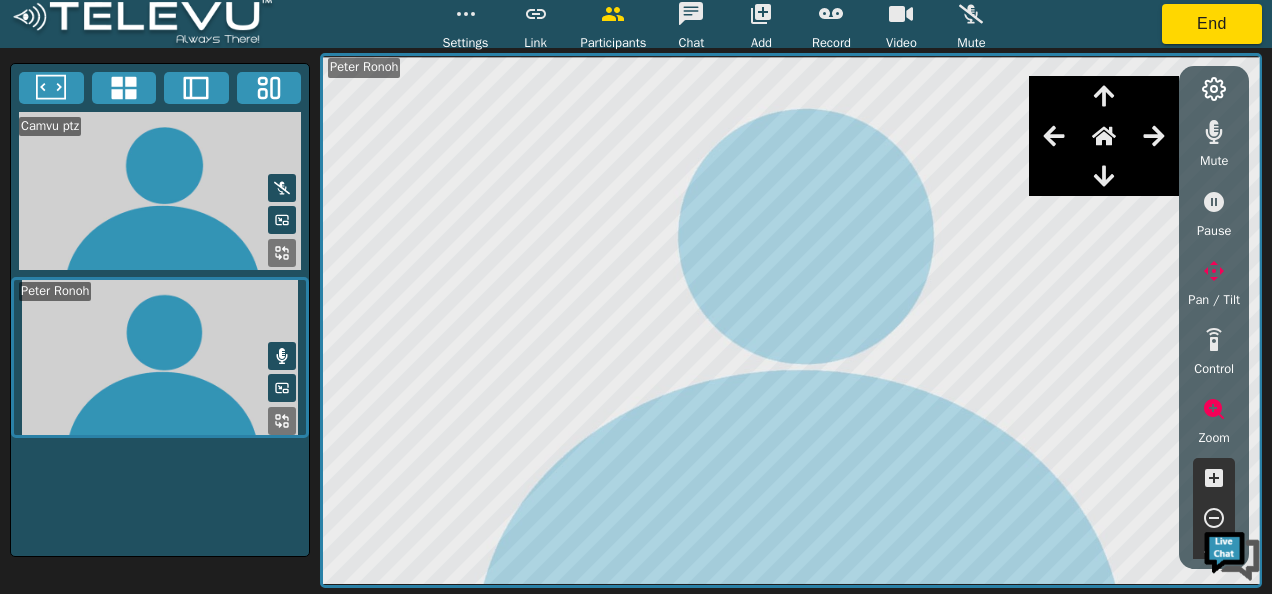 click 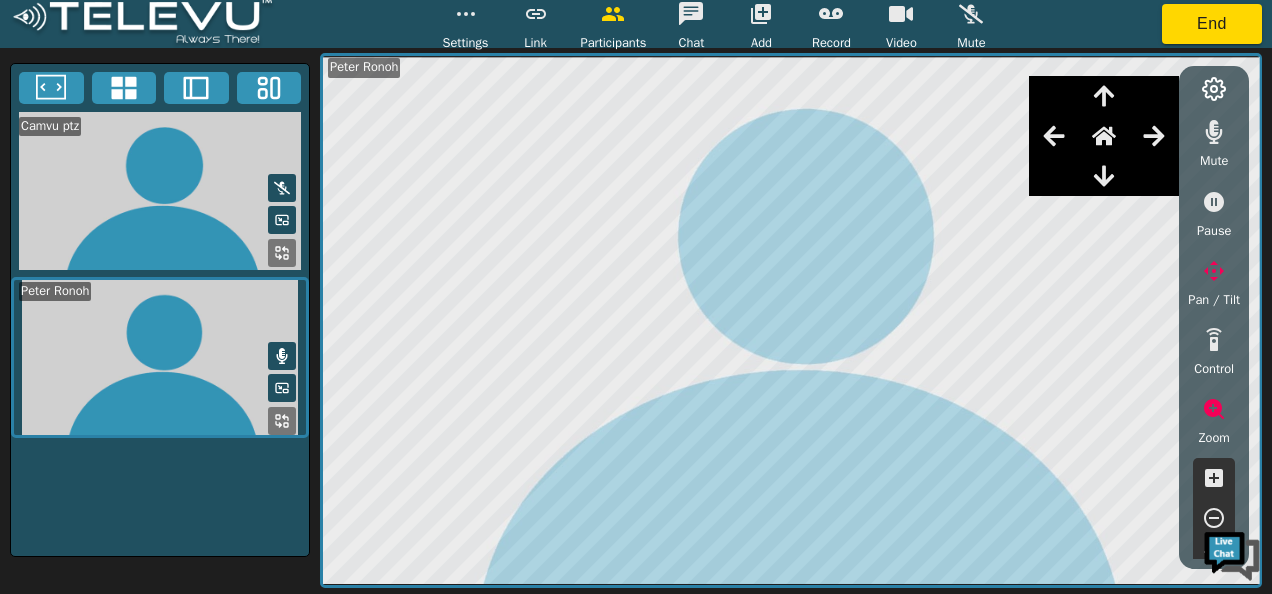 click 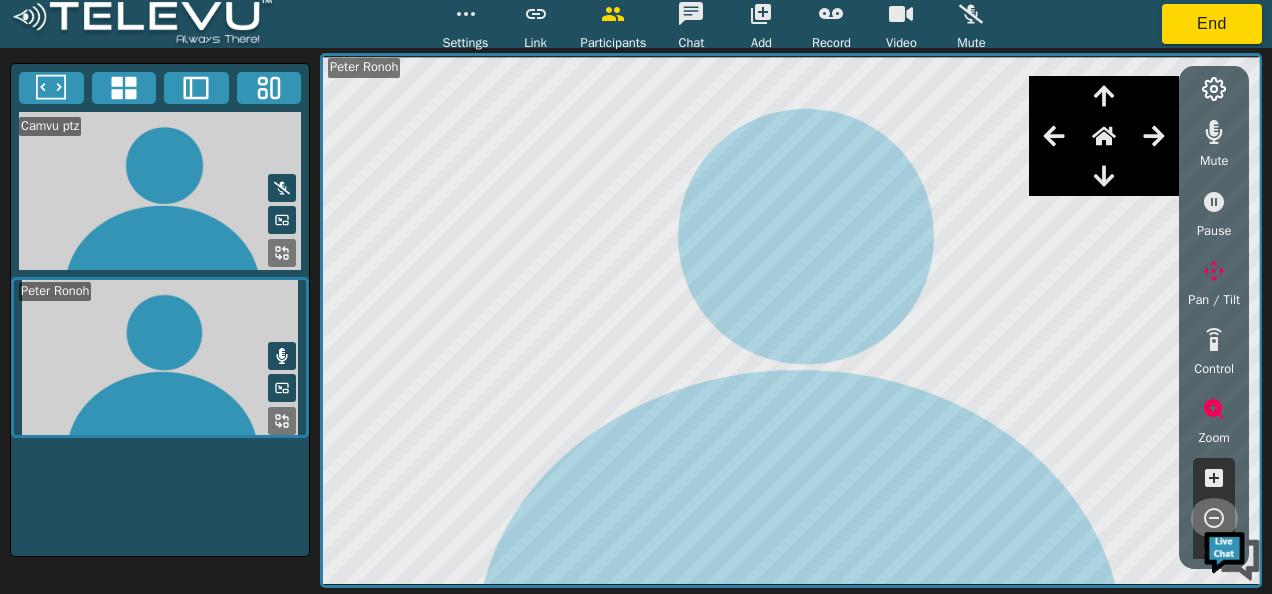 click 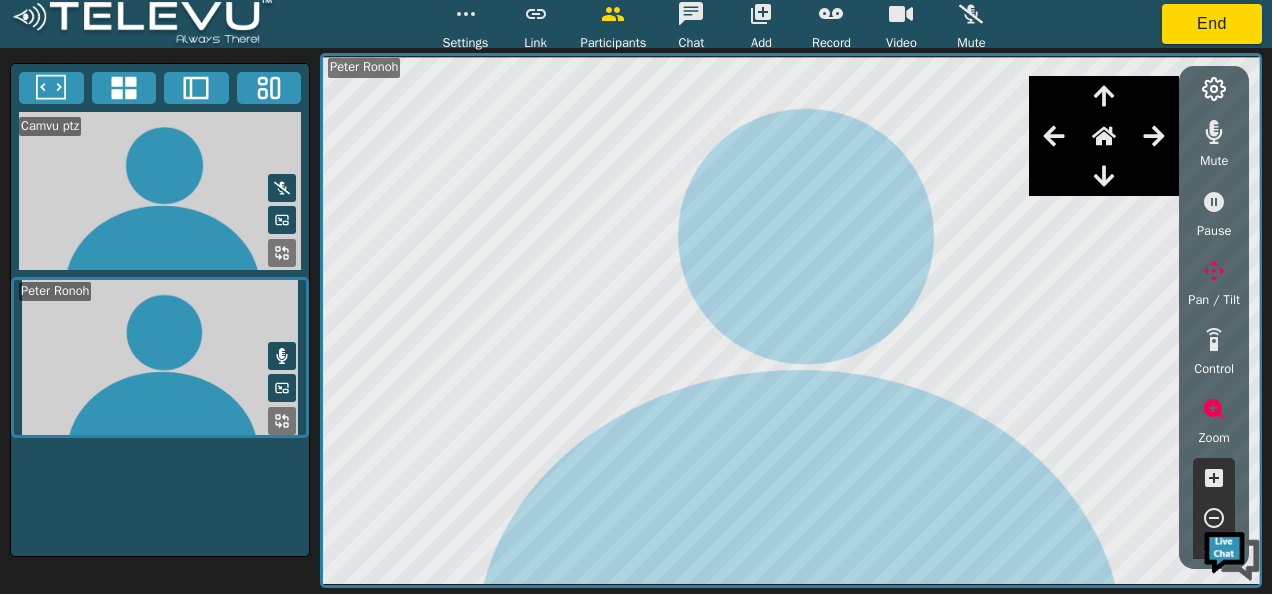 click 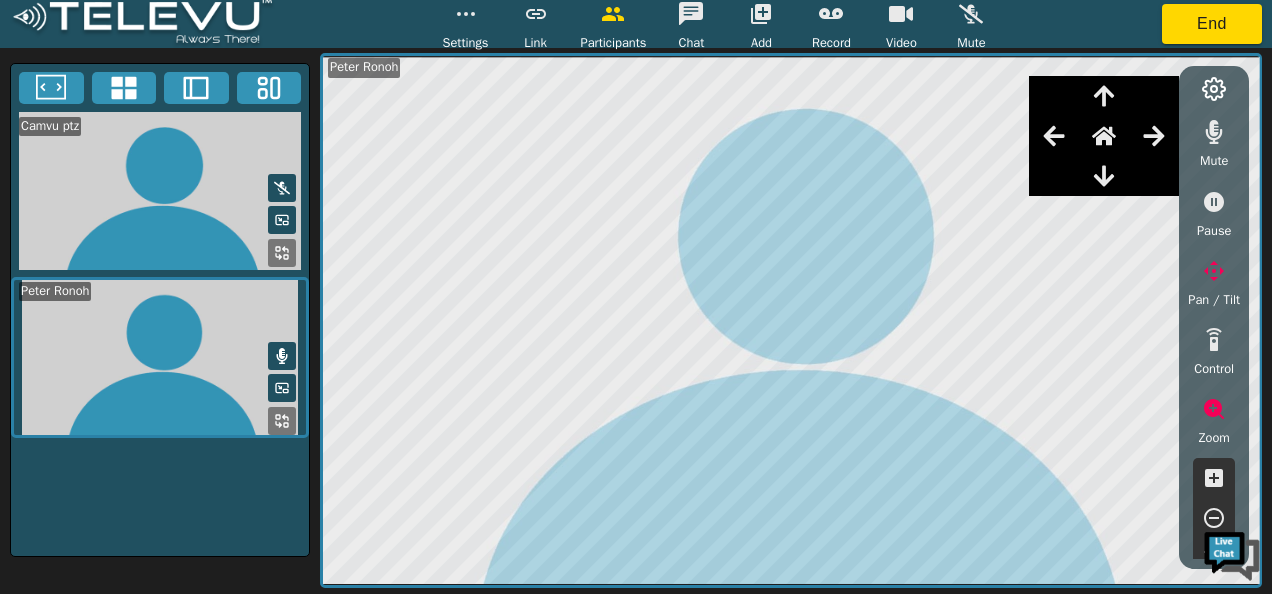 click 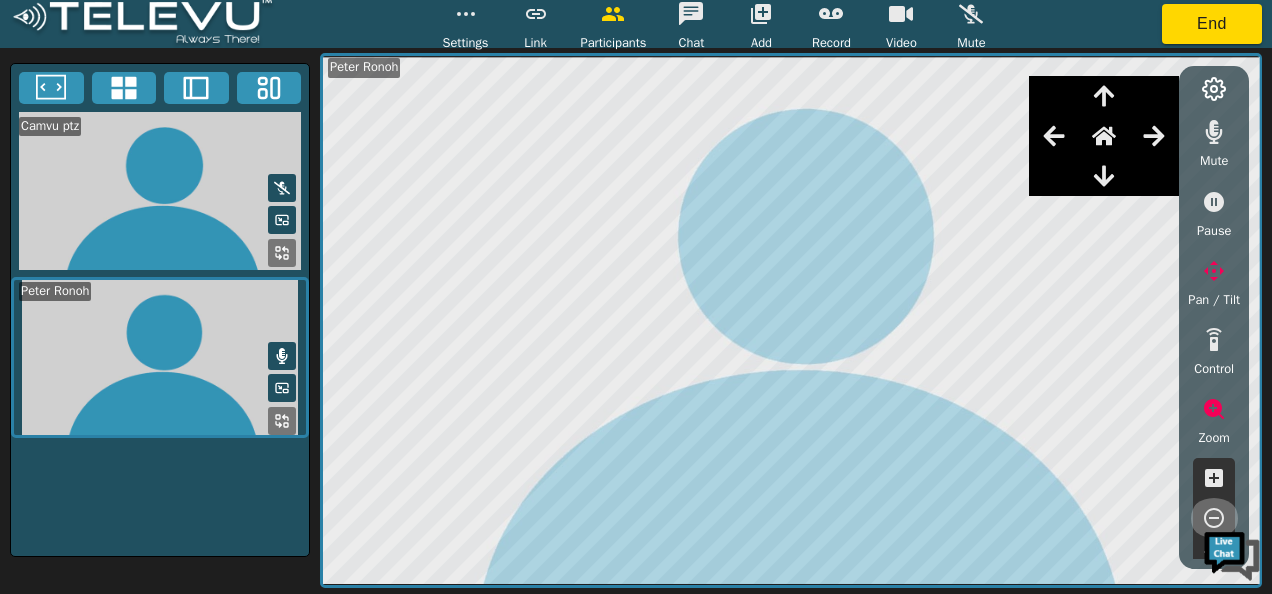 click 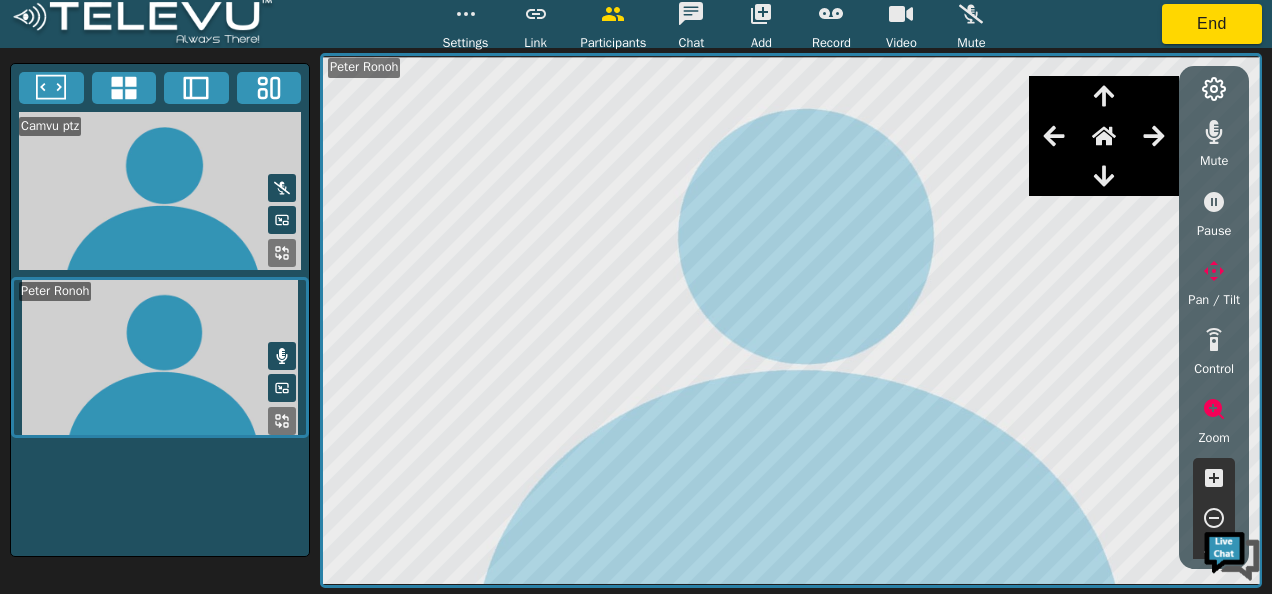 click 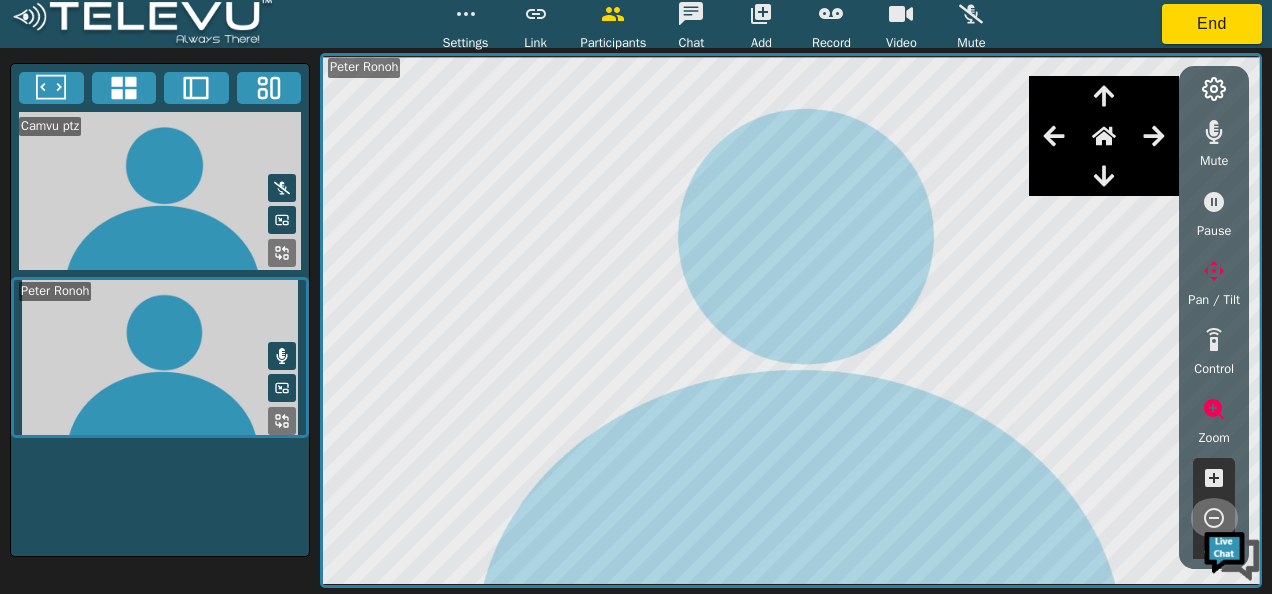 click 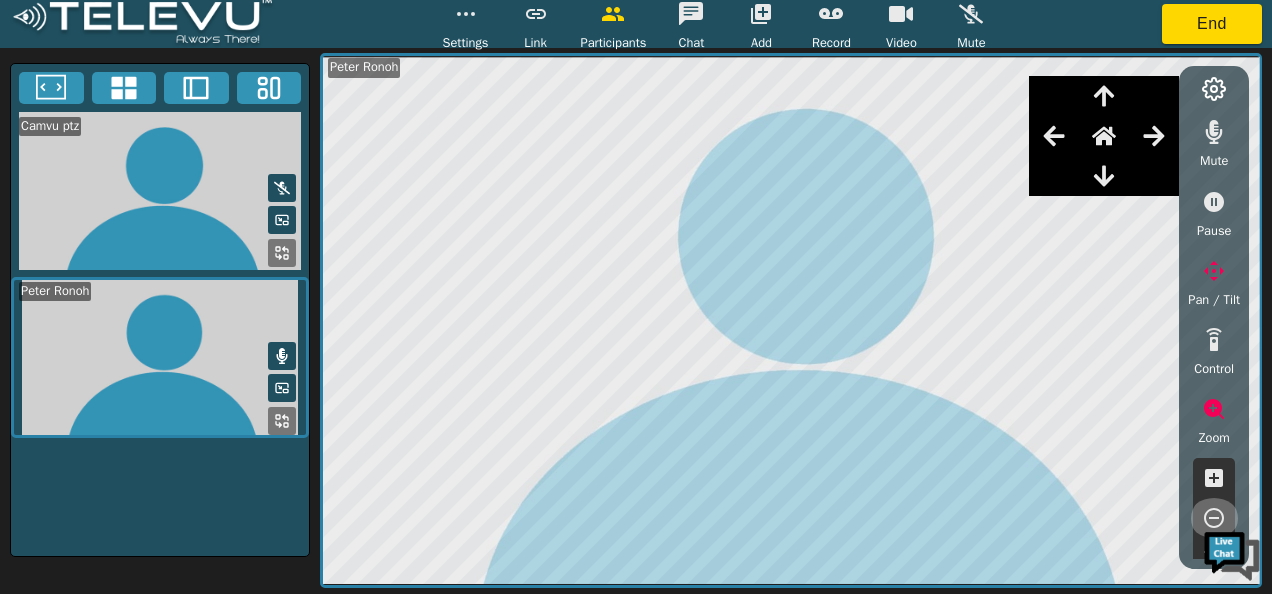 click 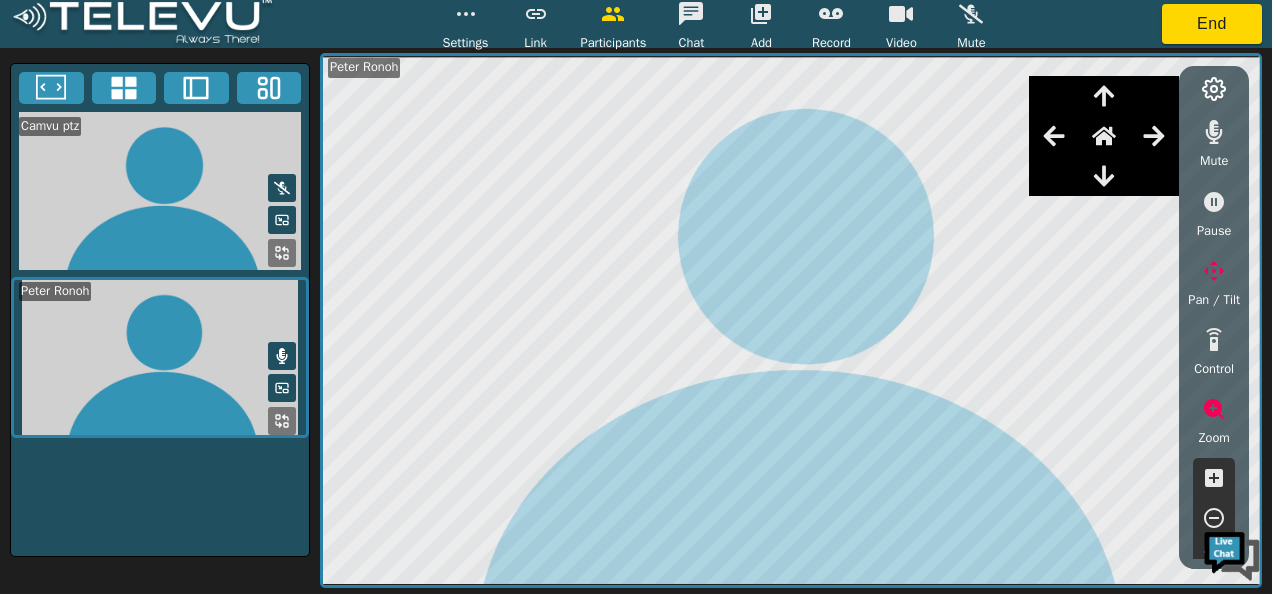 click 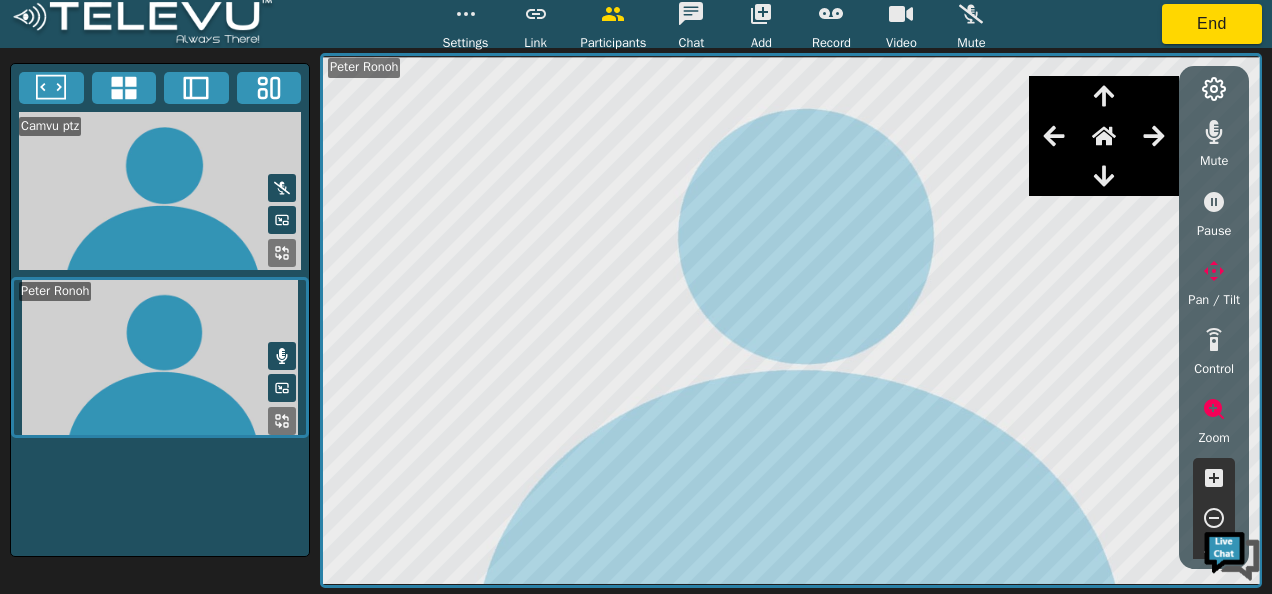 click 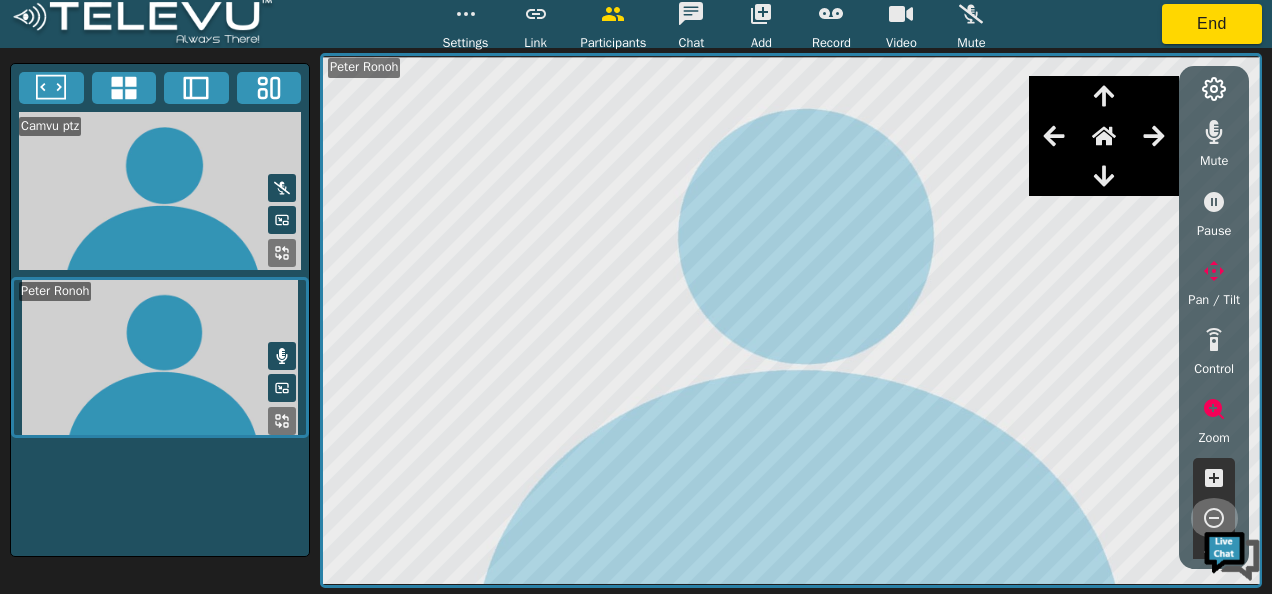 click 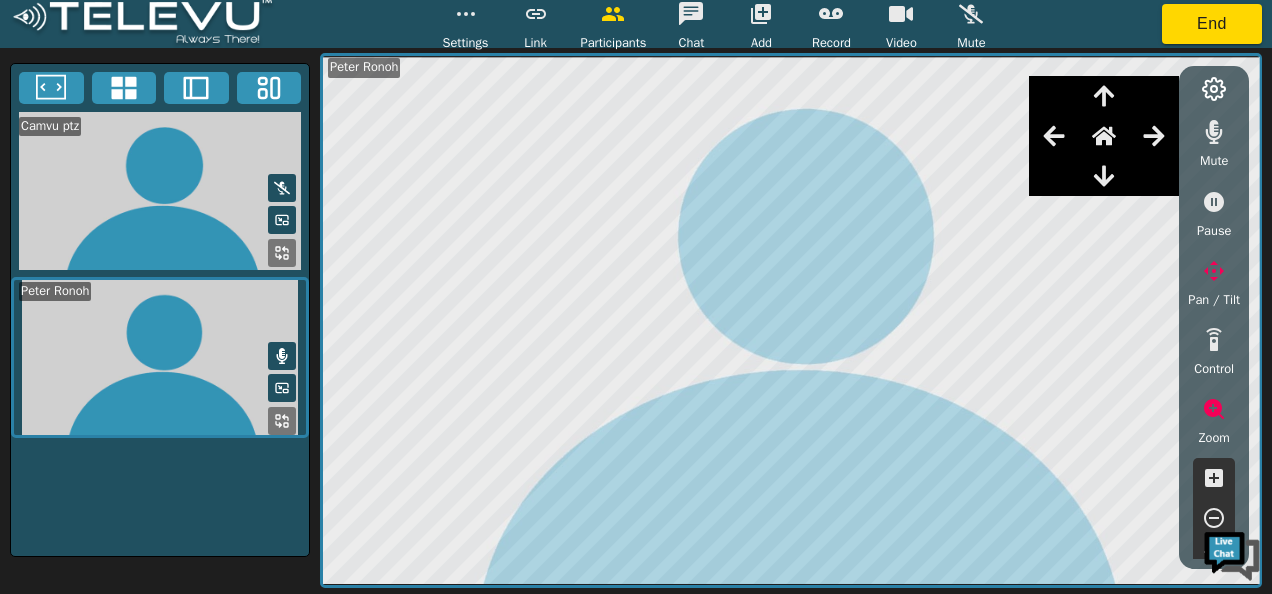 click 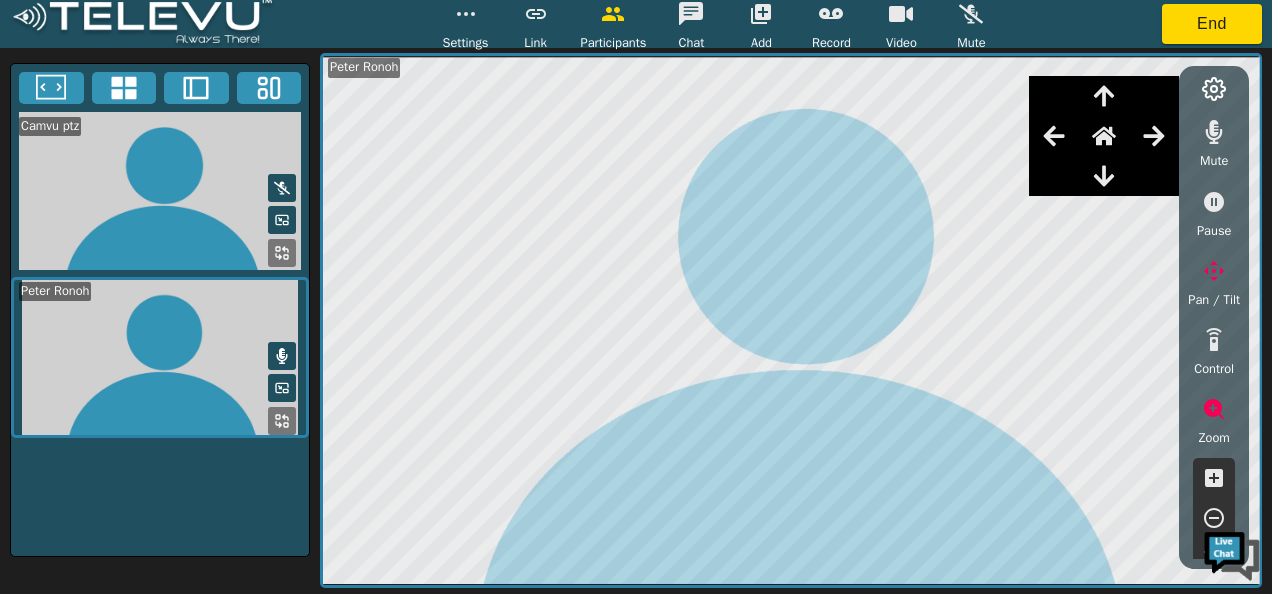 click 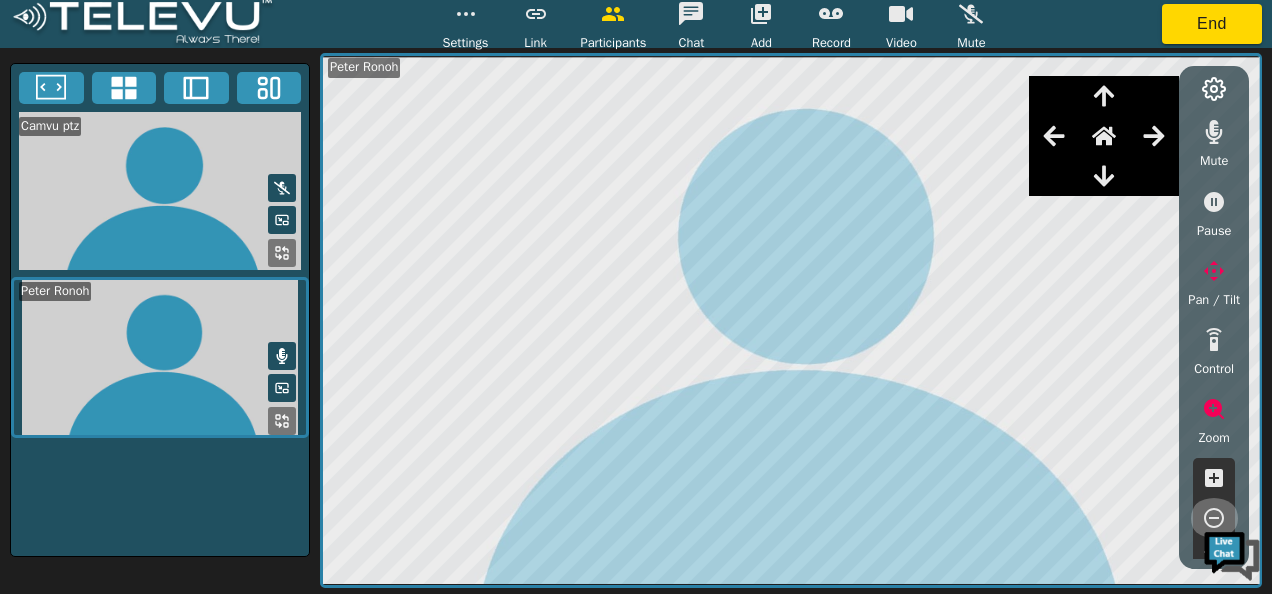 click 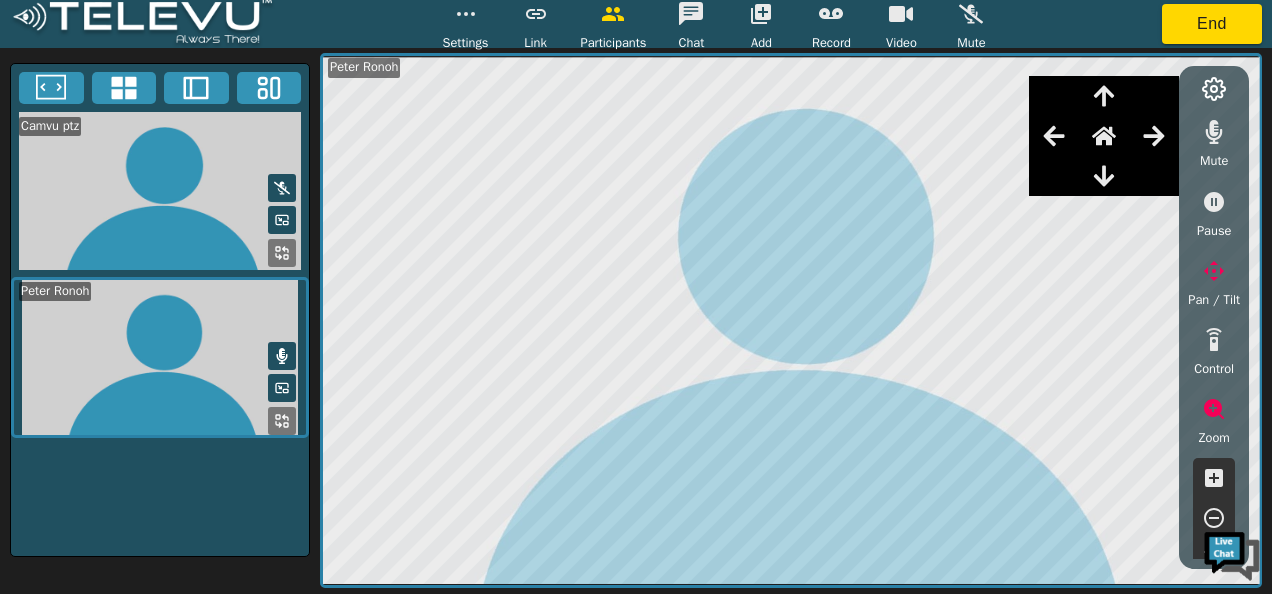 click 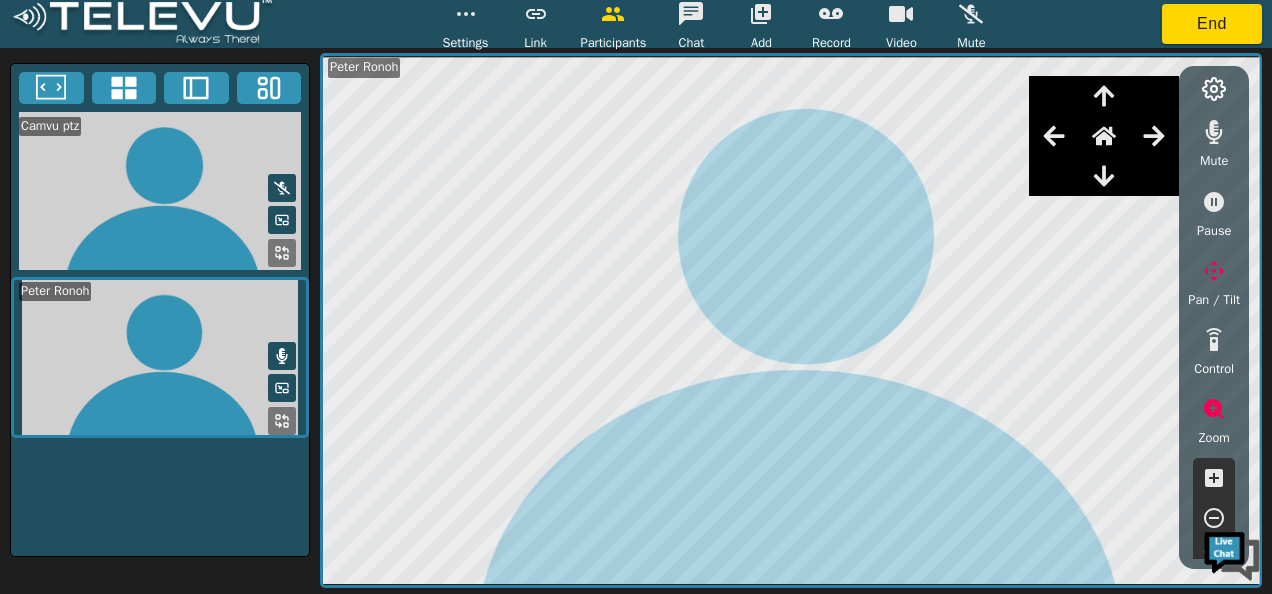click 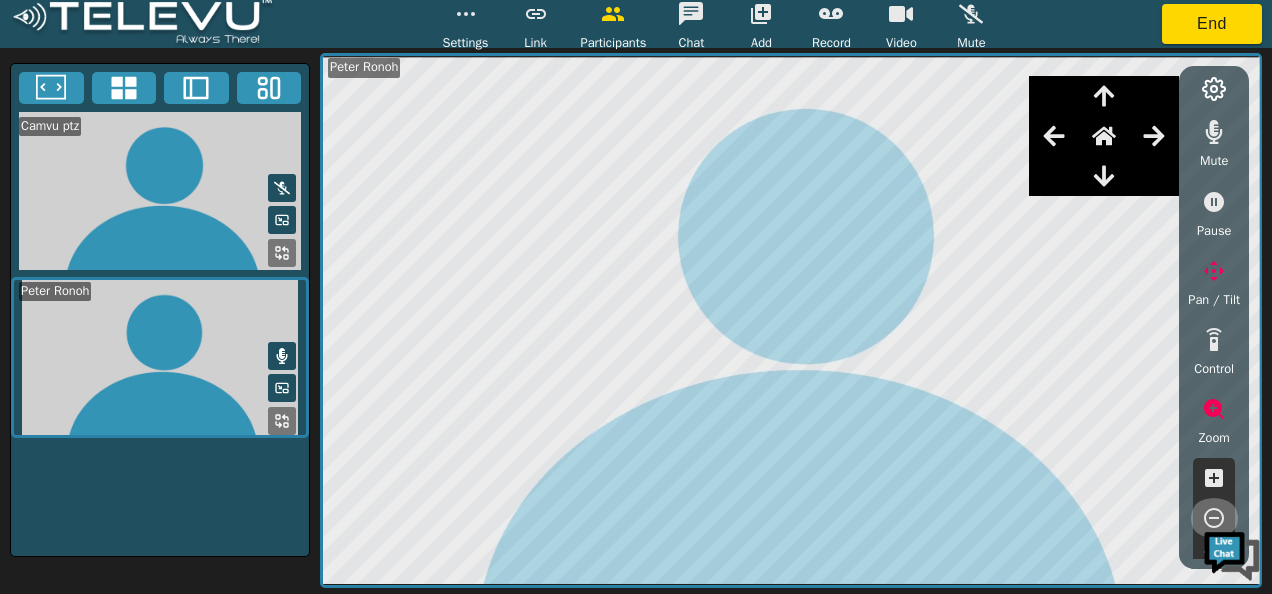 click 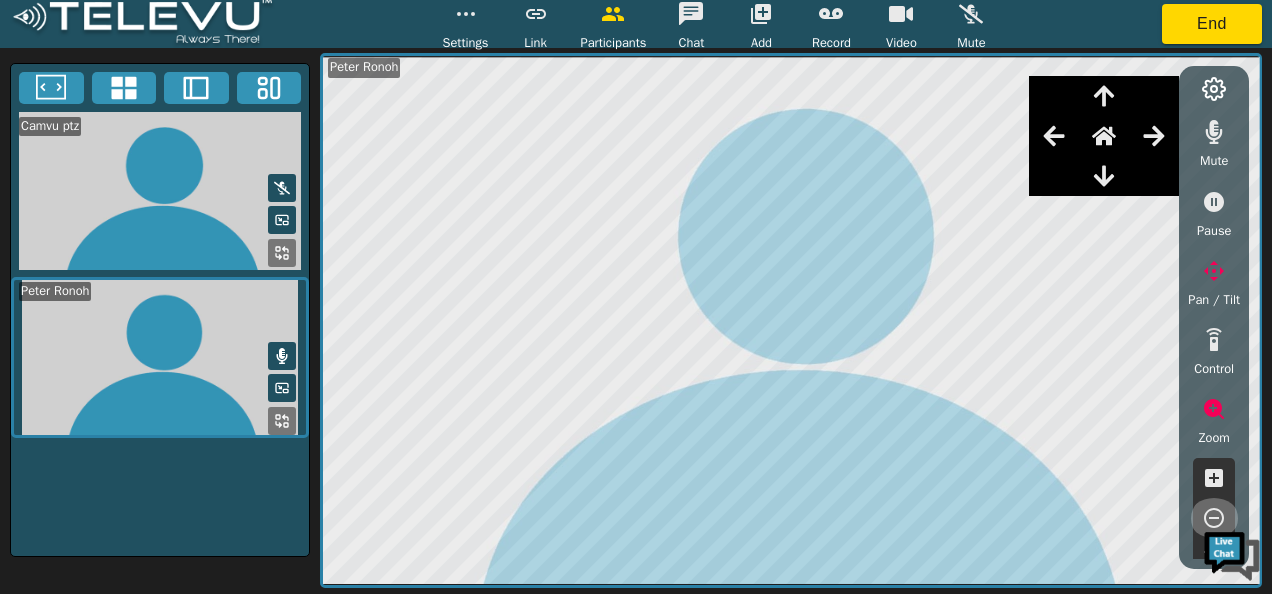 click 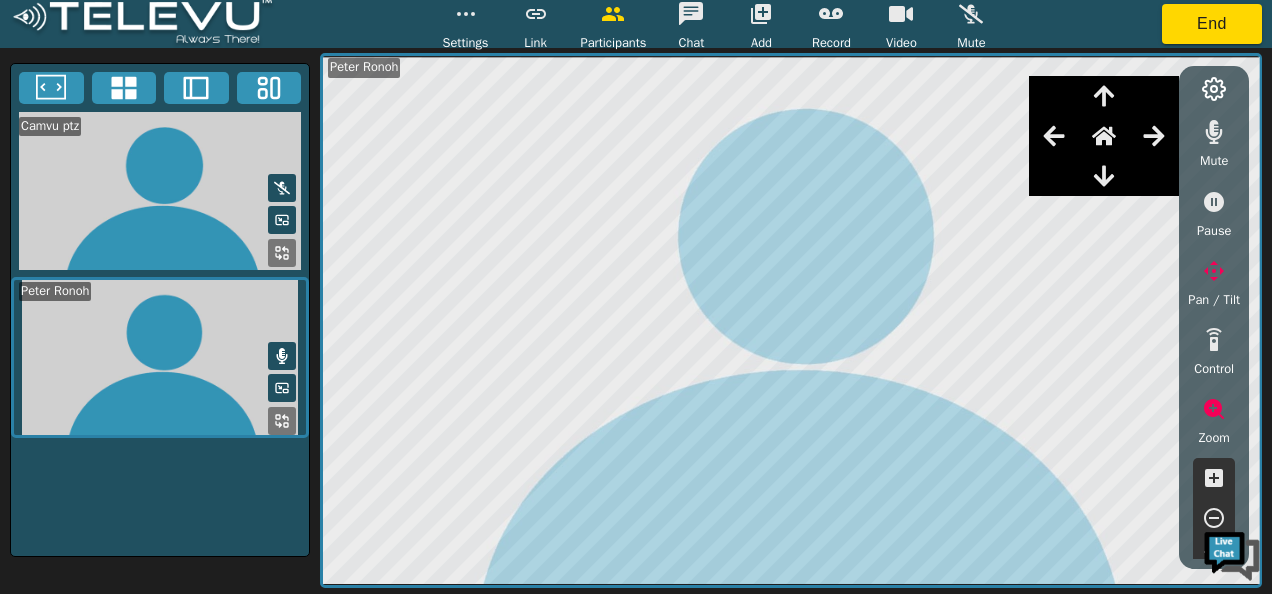click 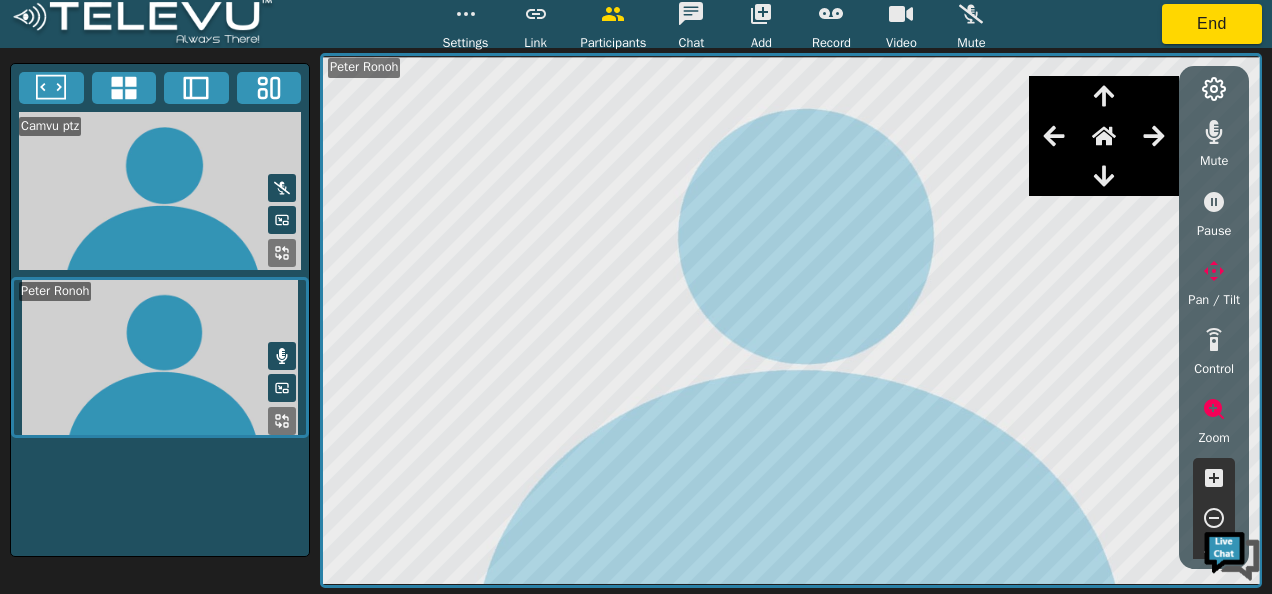 click 